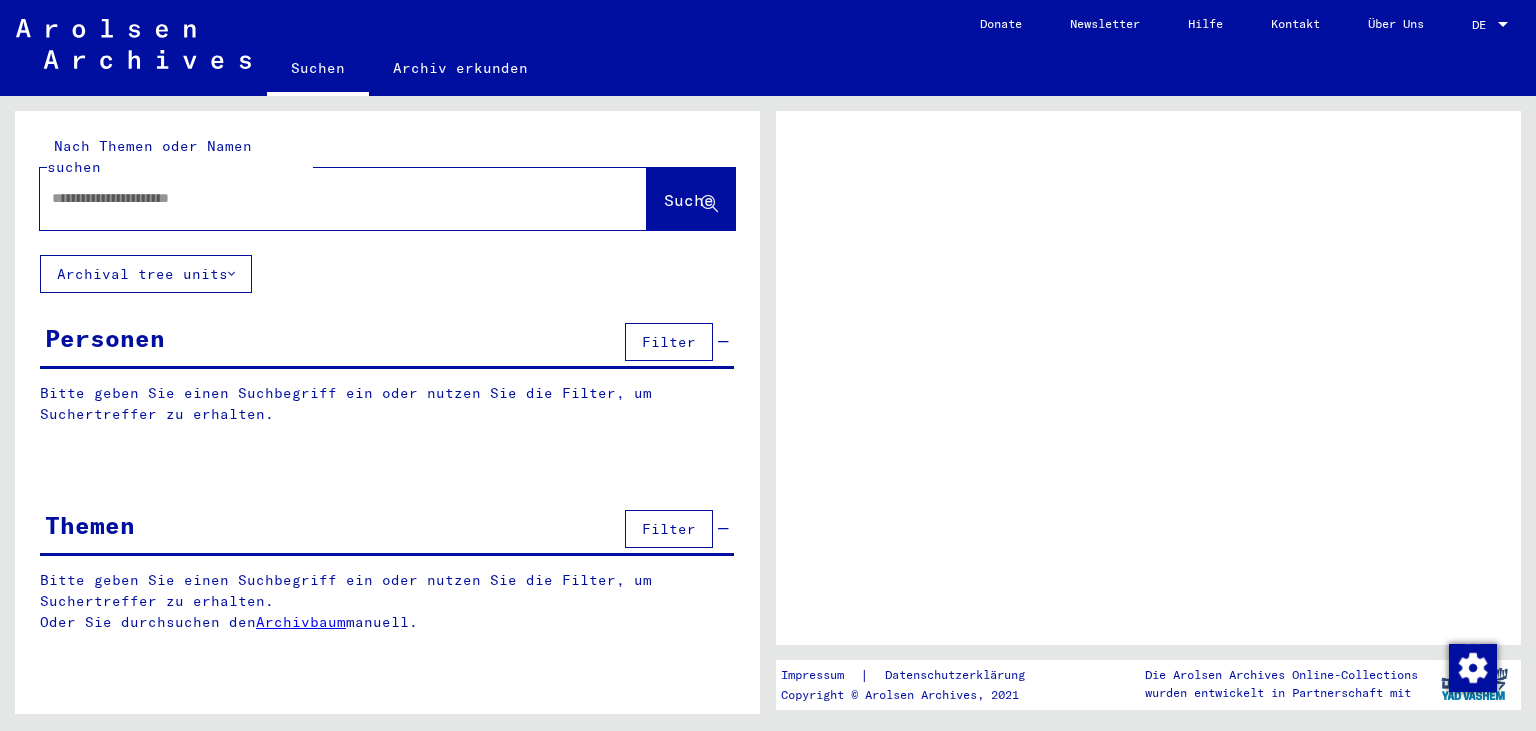 scroll, scrollTop: 0, scrollLeft: 0, axis: both 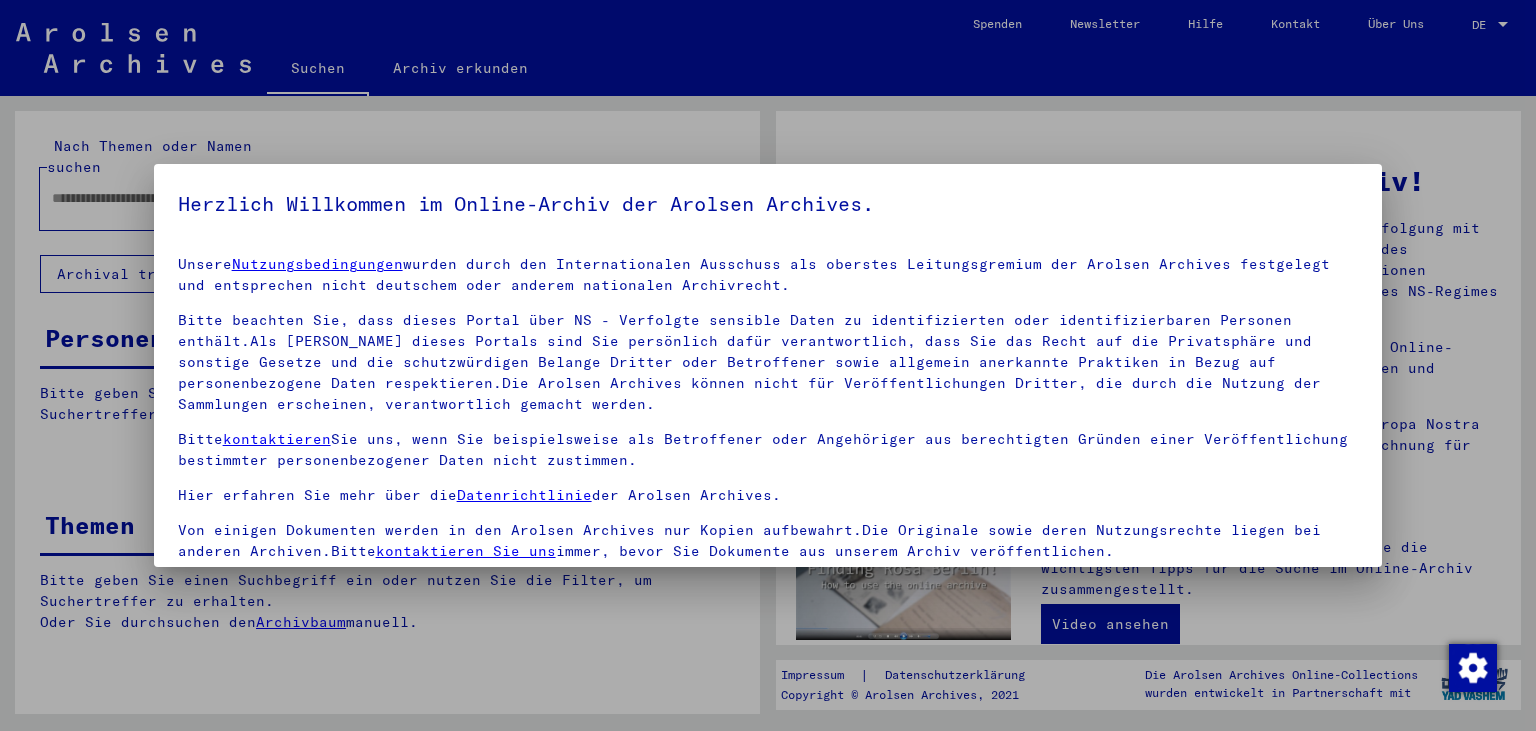 click at bounding box center (768, 365) 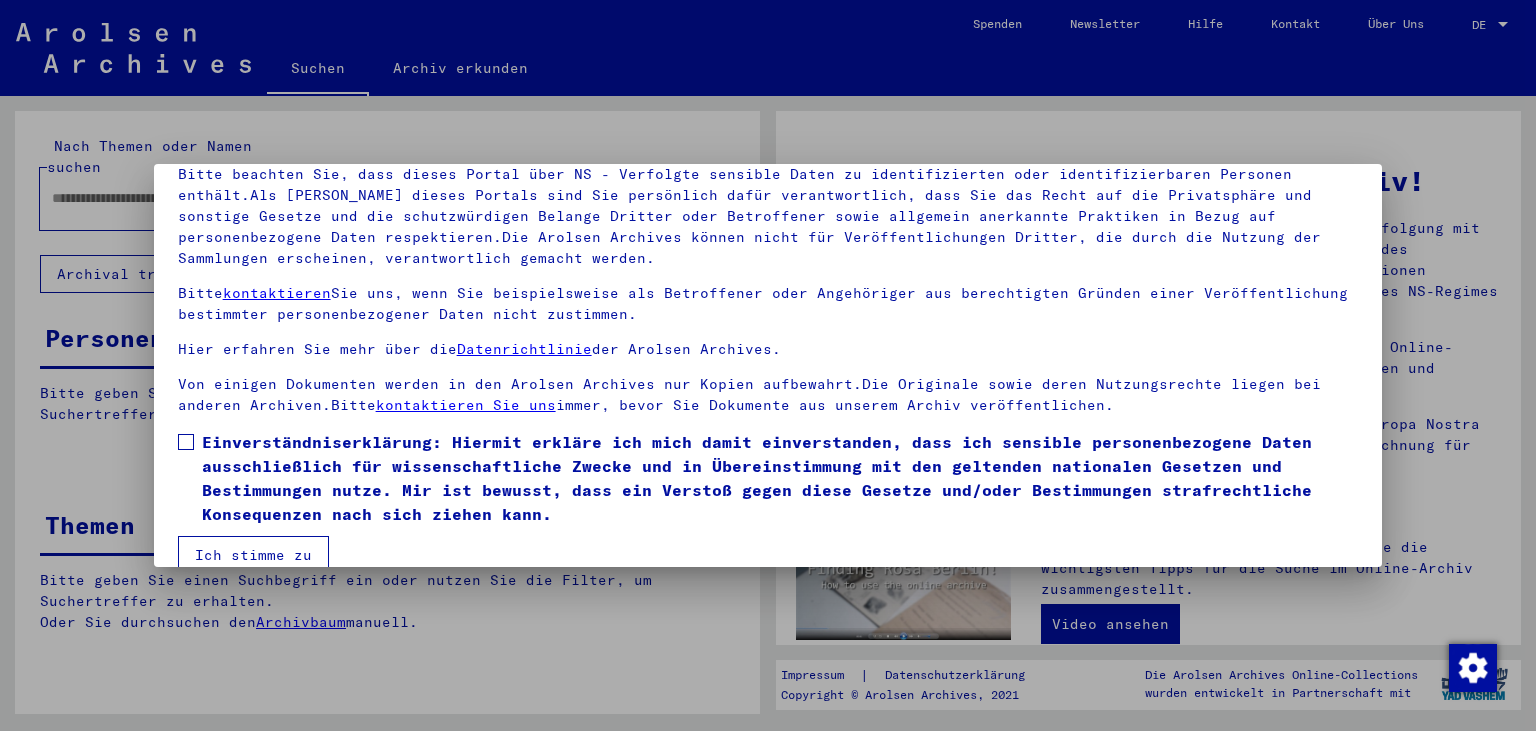scroll, scrollTop: 174, scrollLeft: 0, axis: vertical 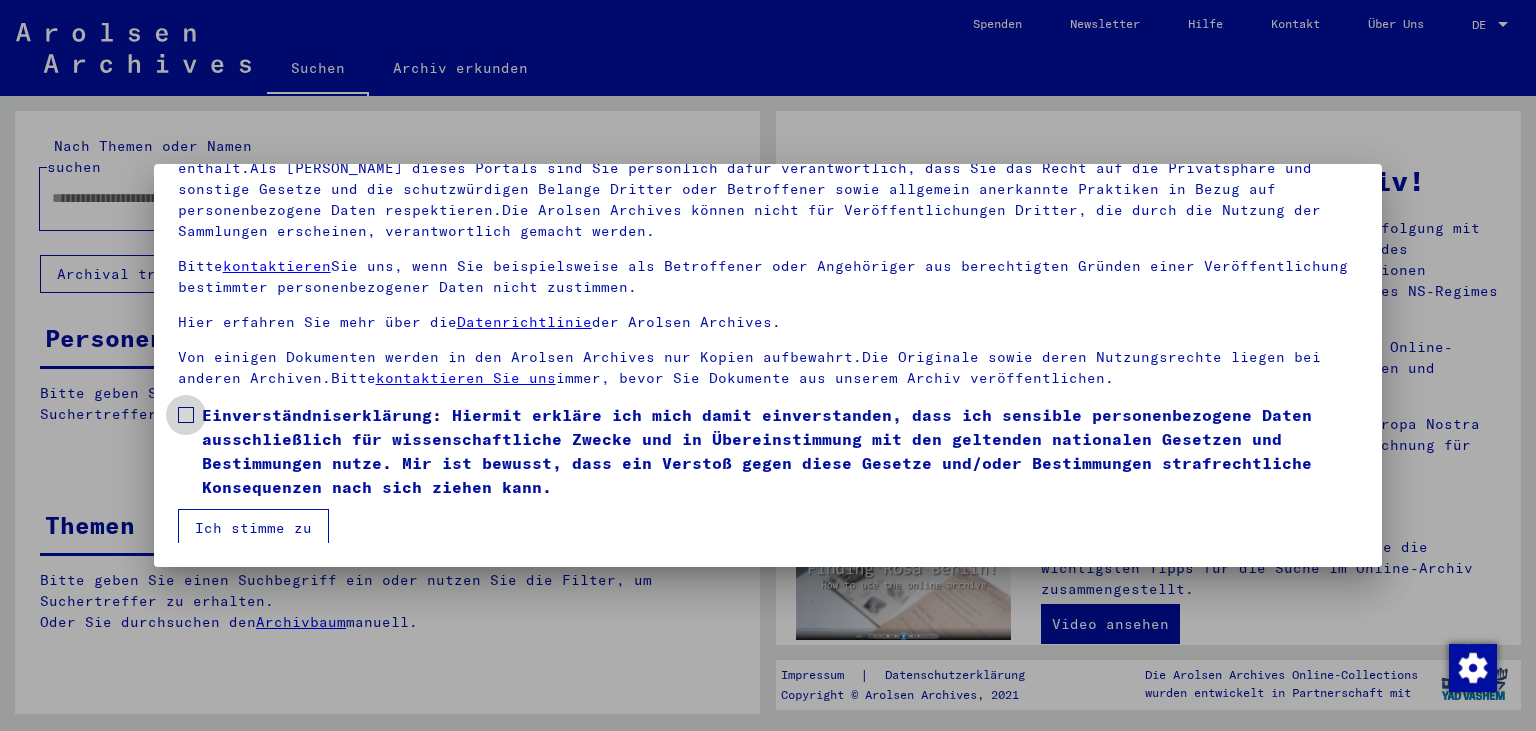 click on "Einverständniserklärung: Hiermit erkläre ich mich damit einverstanden, dass ich sensible personenbezogene Daten ausschließlich für wissenschaftliche Zwecke und in Übereinstimmung mit den geltenden nationalen Gesetzen und Bestimmungen nutze. Mir ist bewusst, dass ein Verstoß gegen diese Gesetze und/oder Bestimmungen strafrechtliche Konsequenzen nach sich ziehen kann." at bounding box center [780, 451] 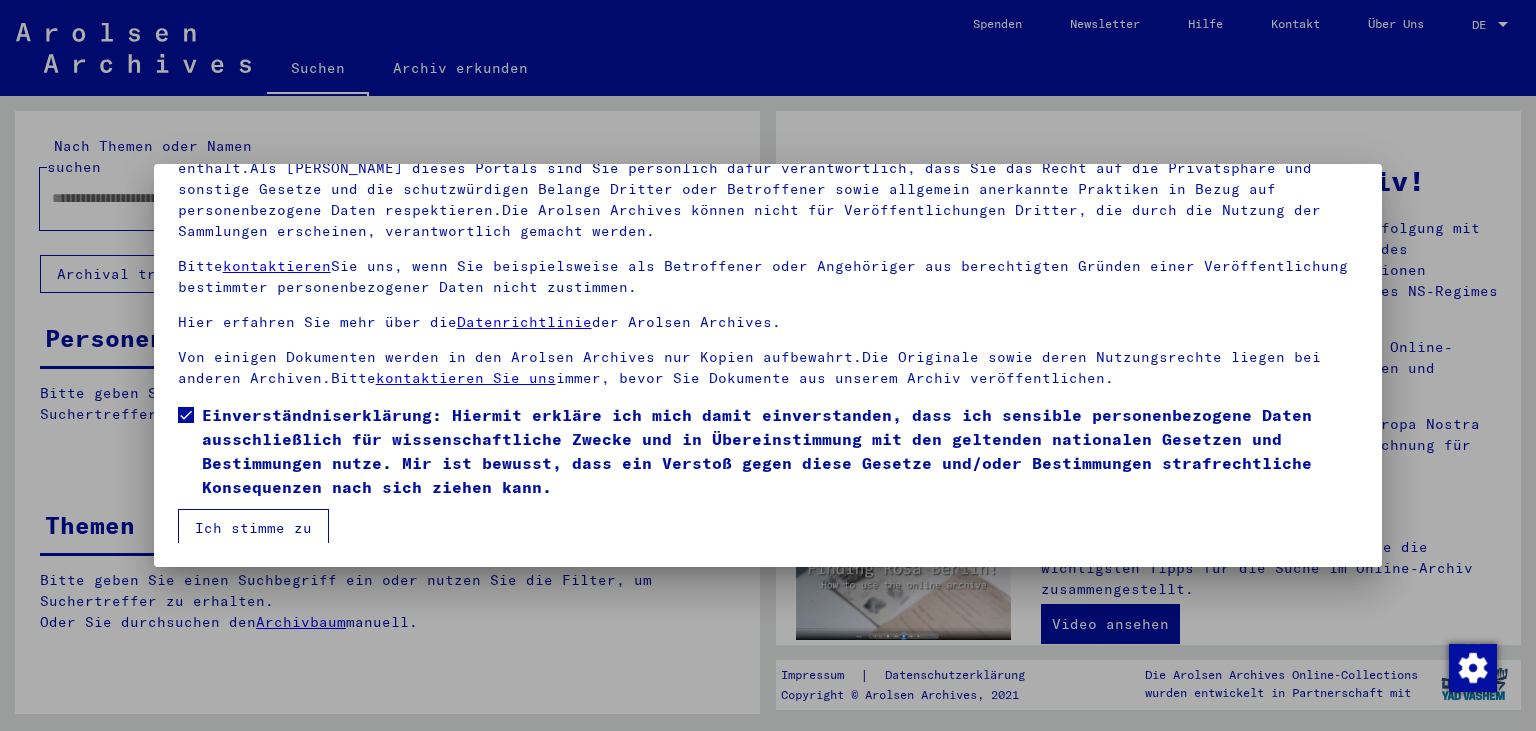 click on "Ich stimme zu" at bounding box center [253, 528] 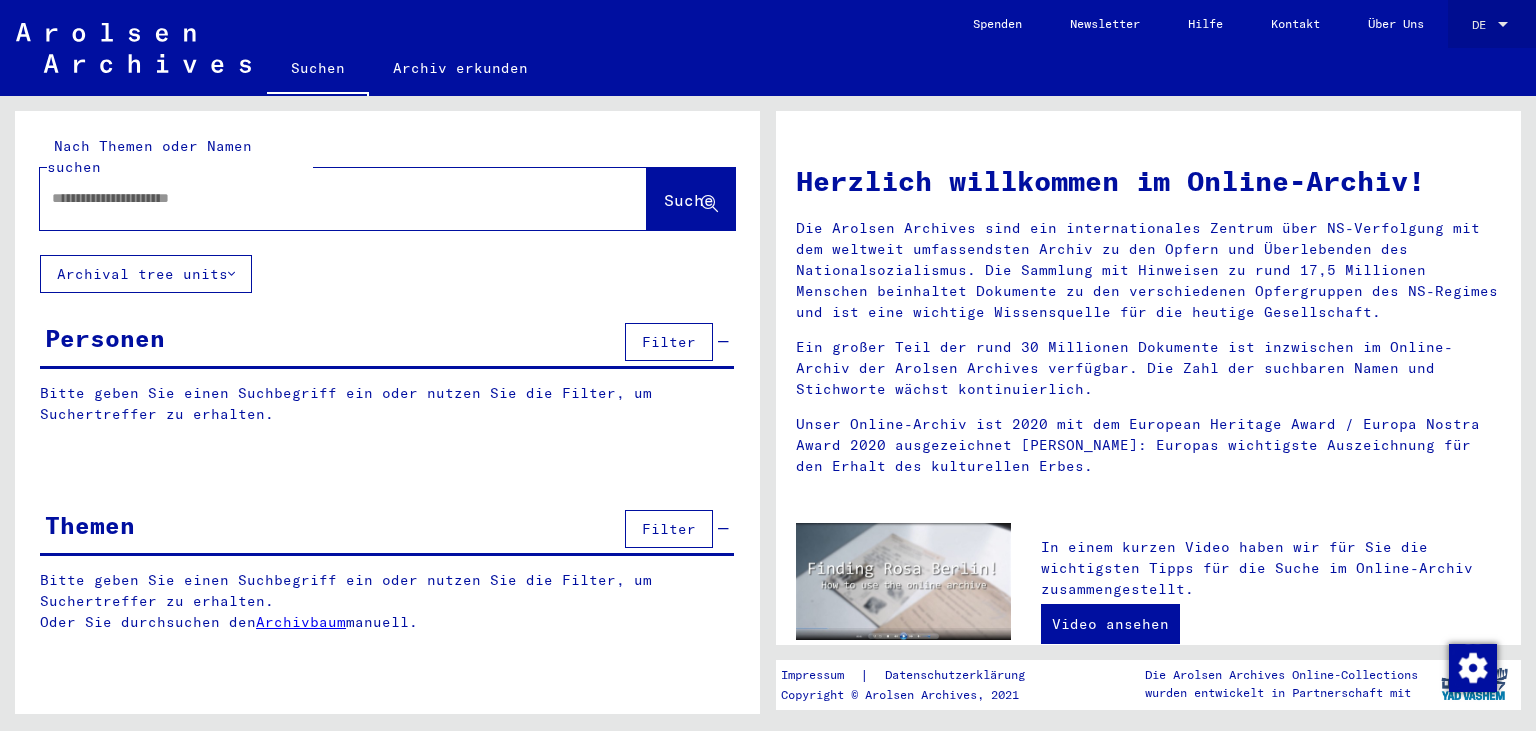 click at bounding box center (1503, 25) 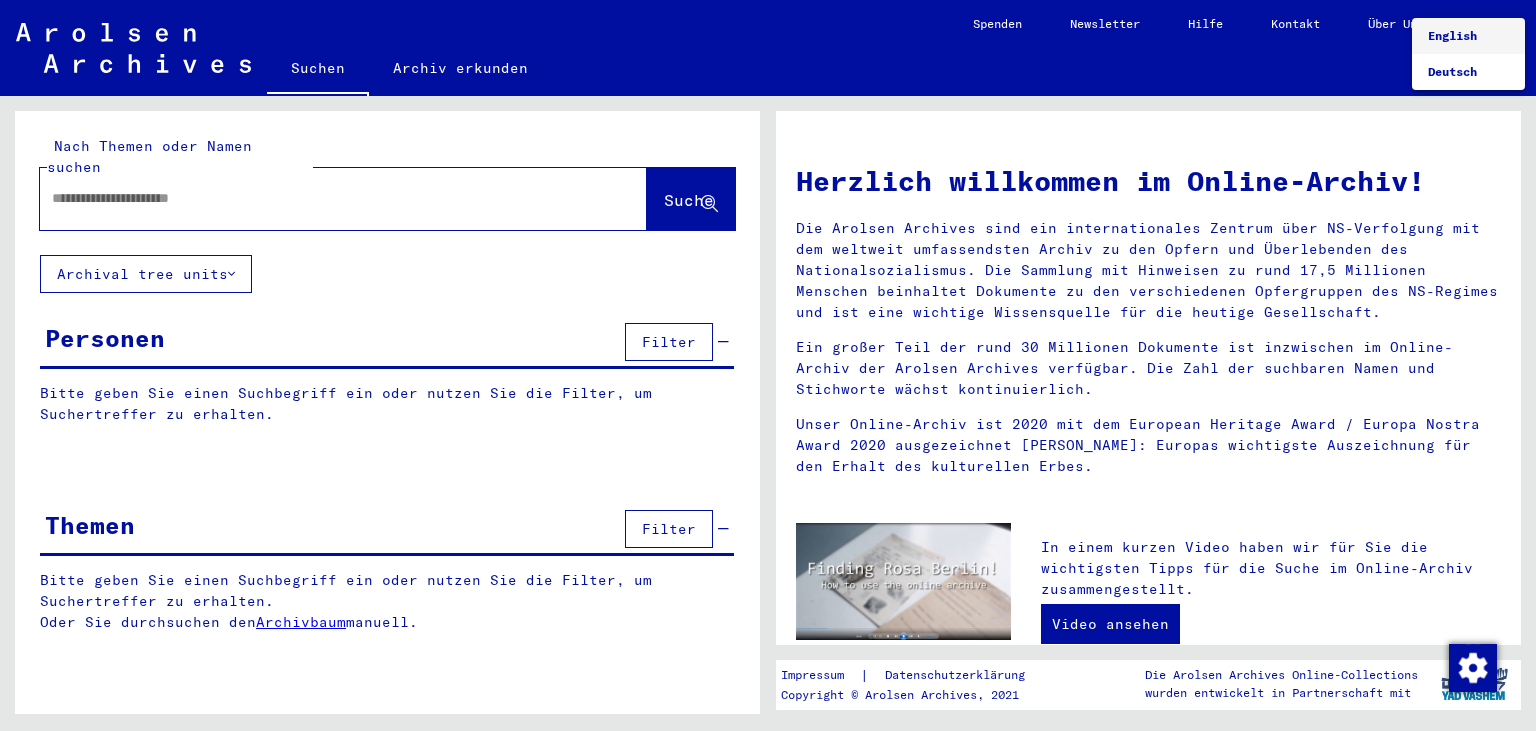 click at bounding box center [768, 365] 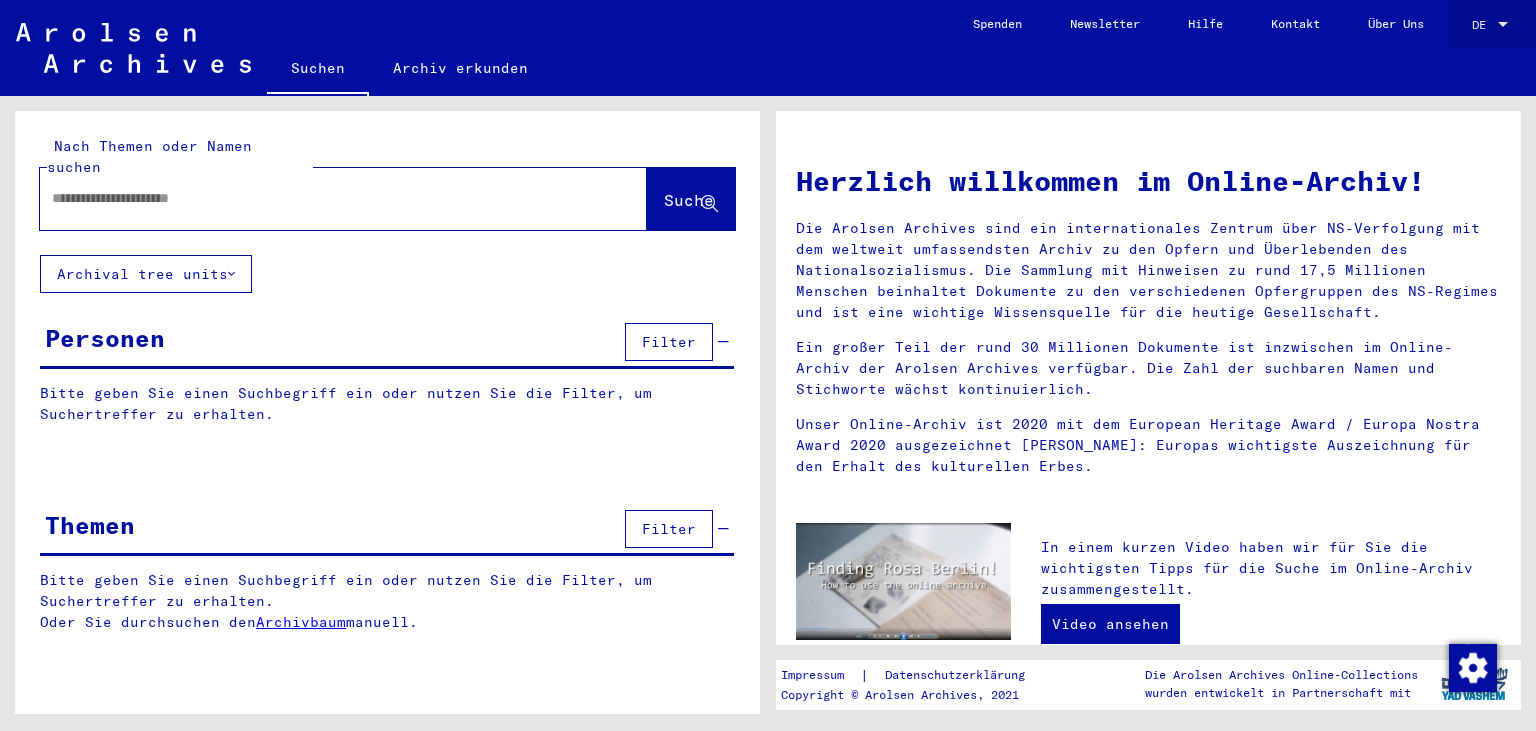click at bounding box center (1503, 25) 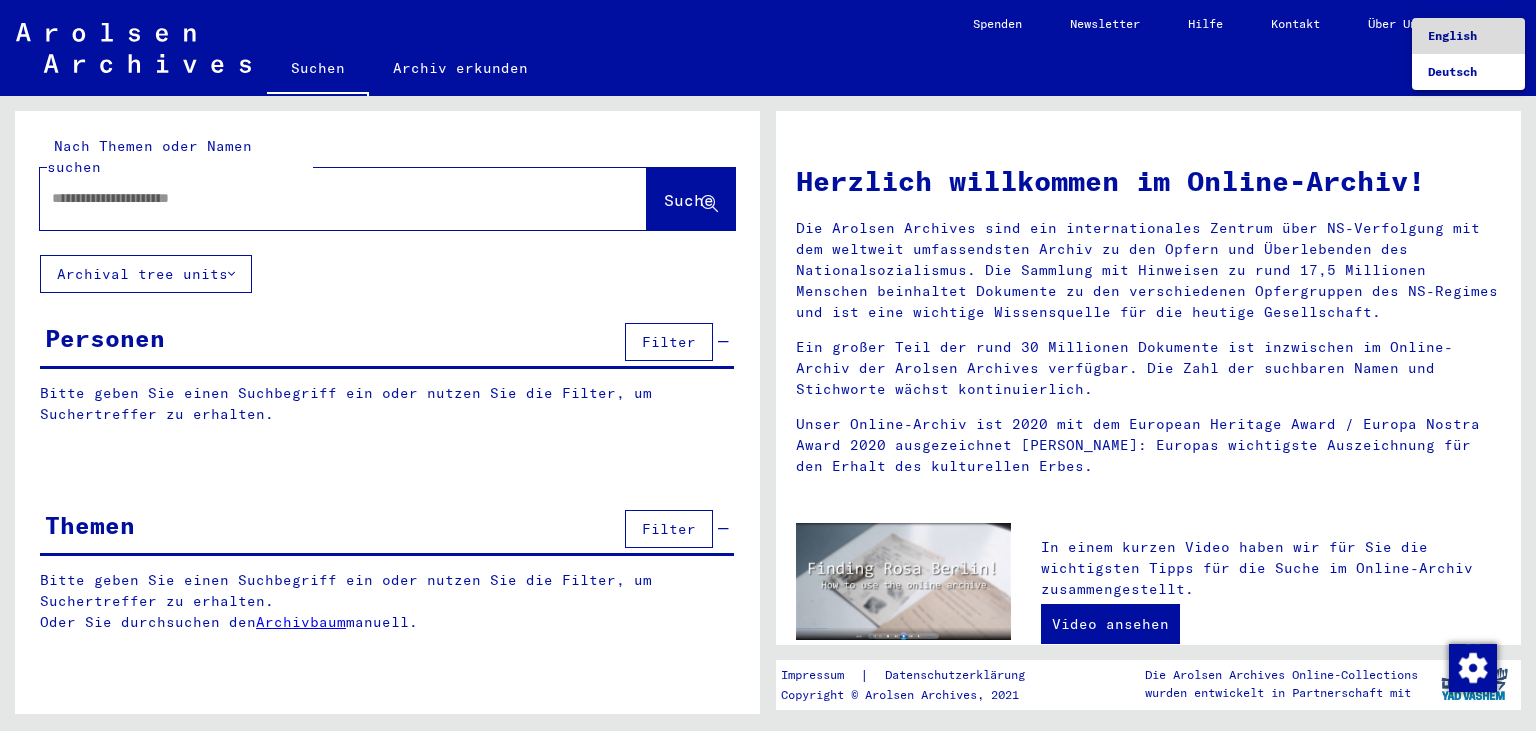 click on "English" at bounding box center [1468, 36] 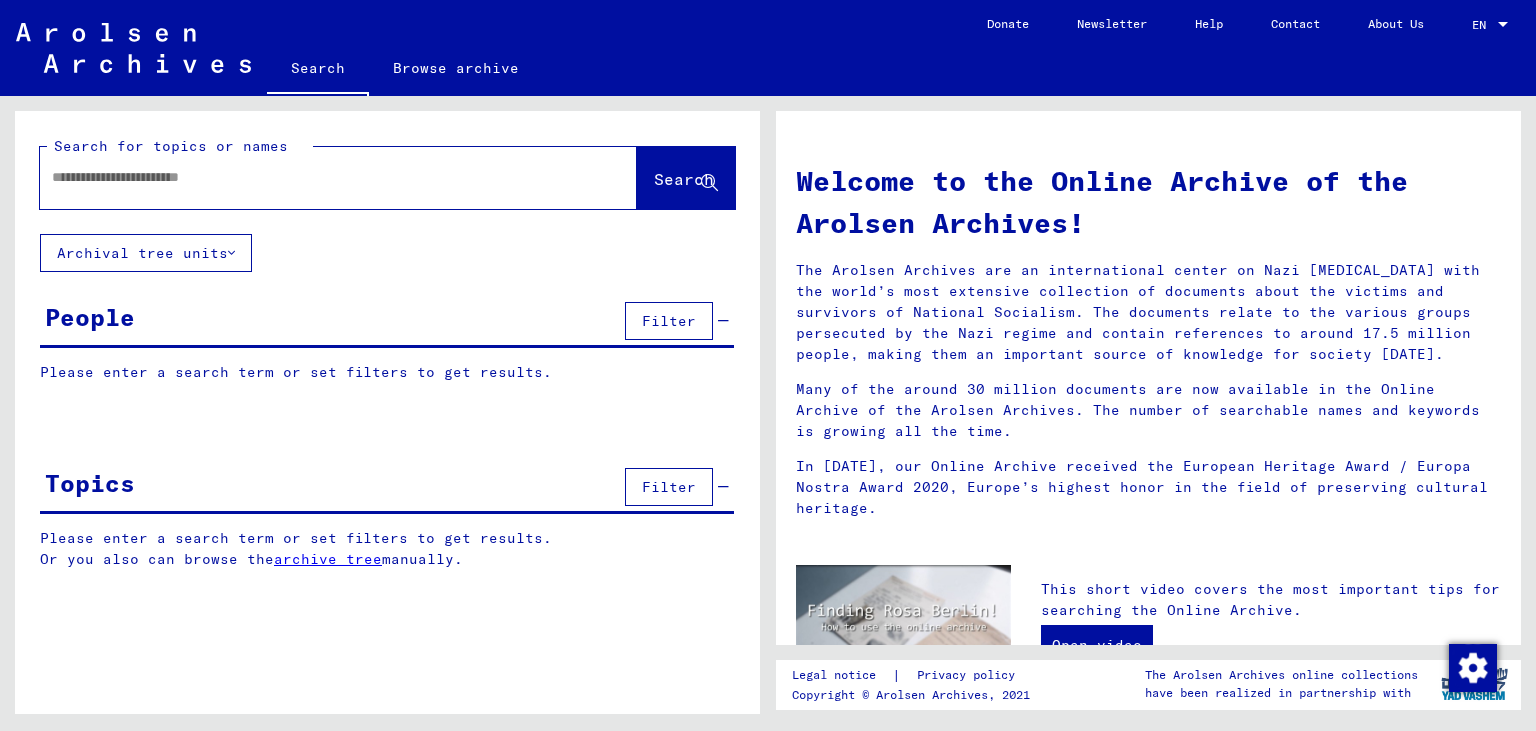 click at bounding box center (314, 177) 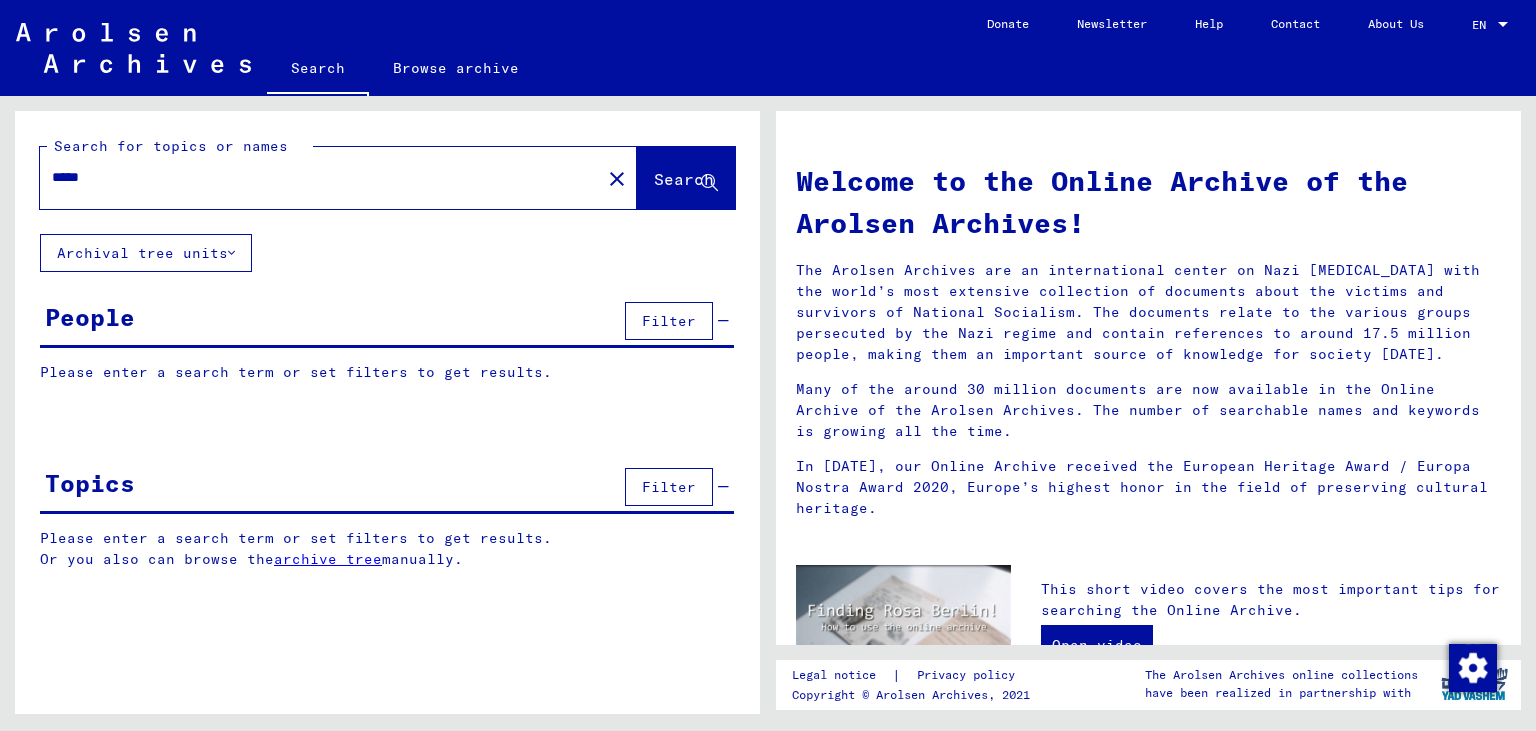 type on "*****" 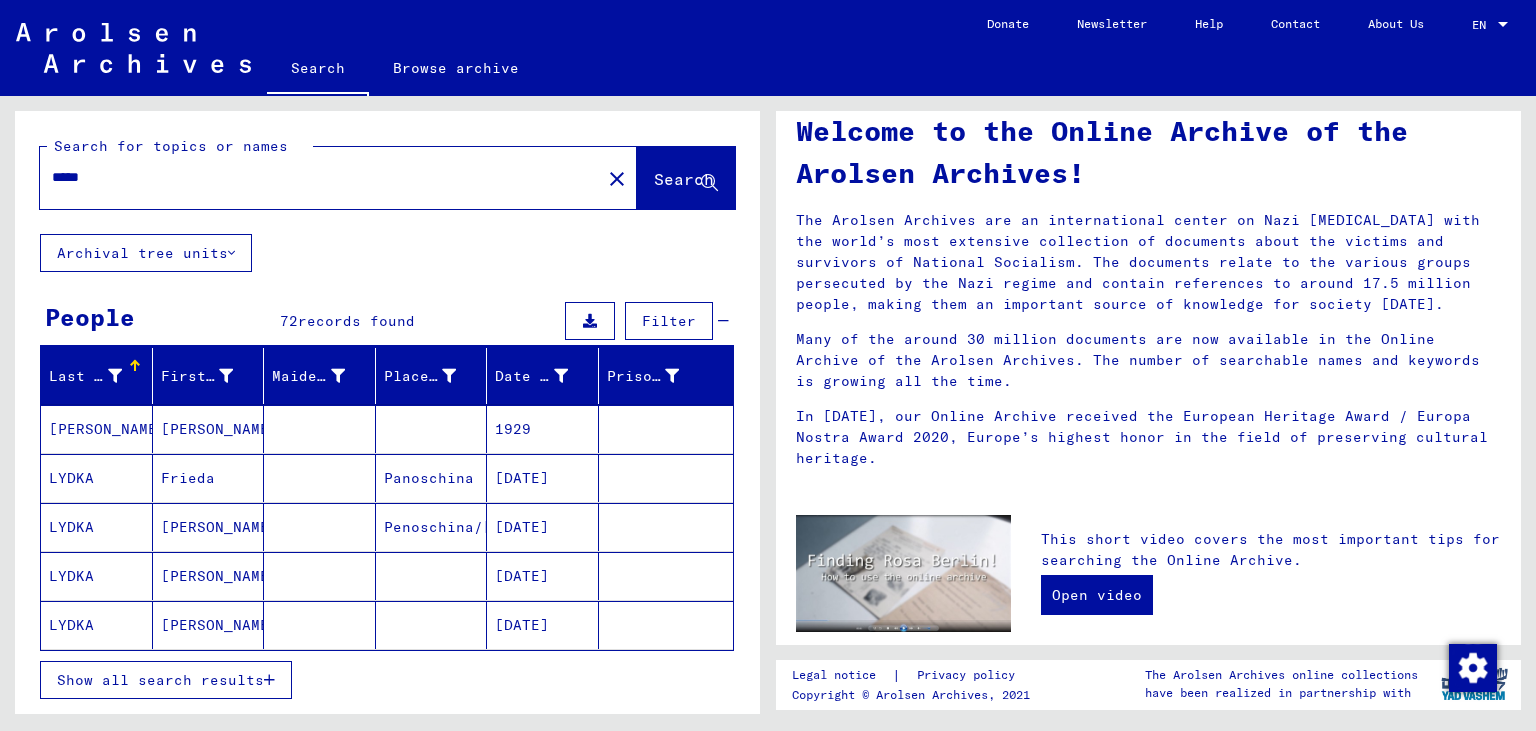 scroll, scrollTop: 130, scrollLeft: 0, axis: vertical 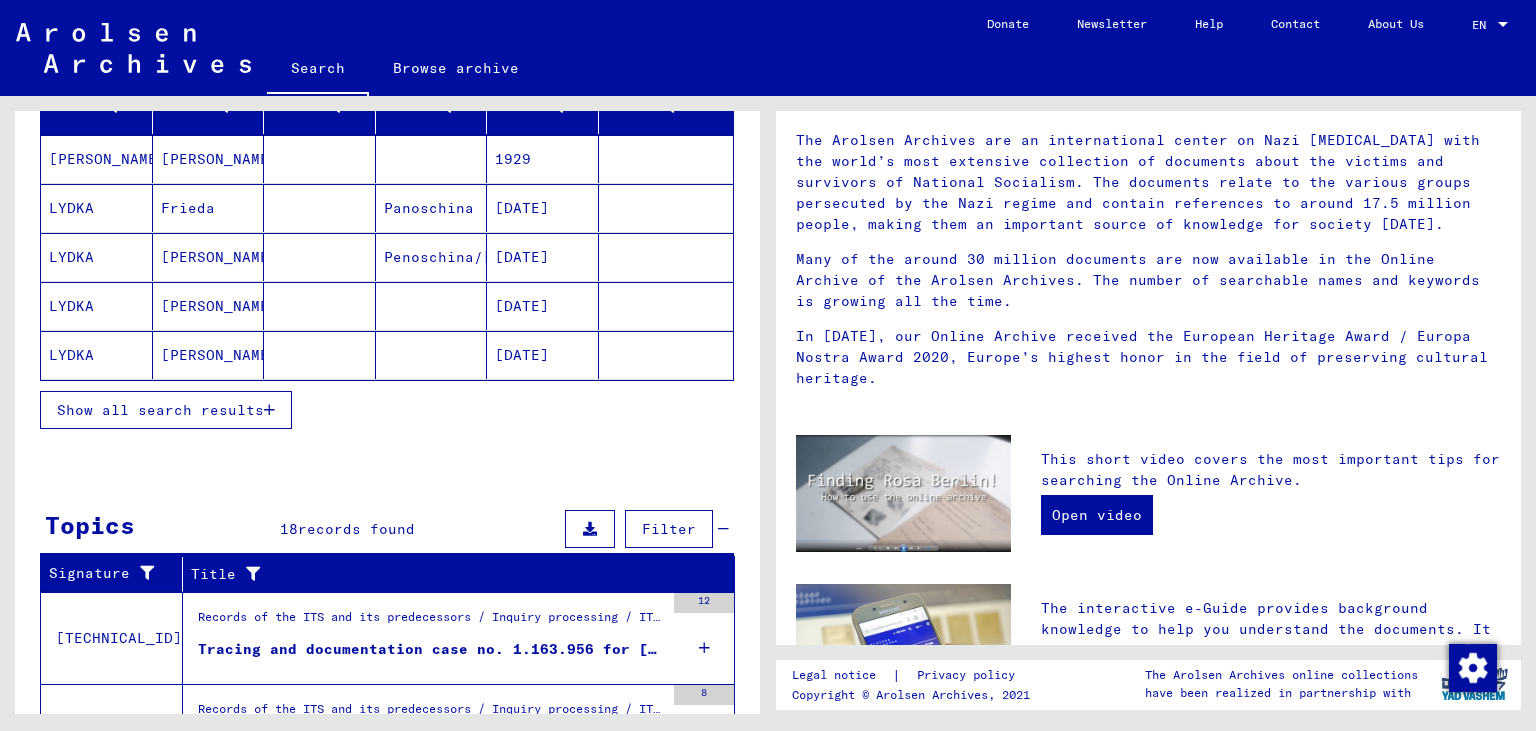 click on "Show all search results" at bounding box center (160, 410) 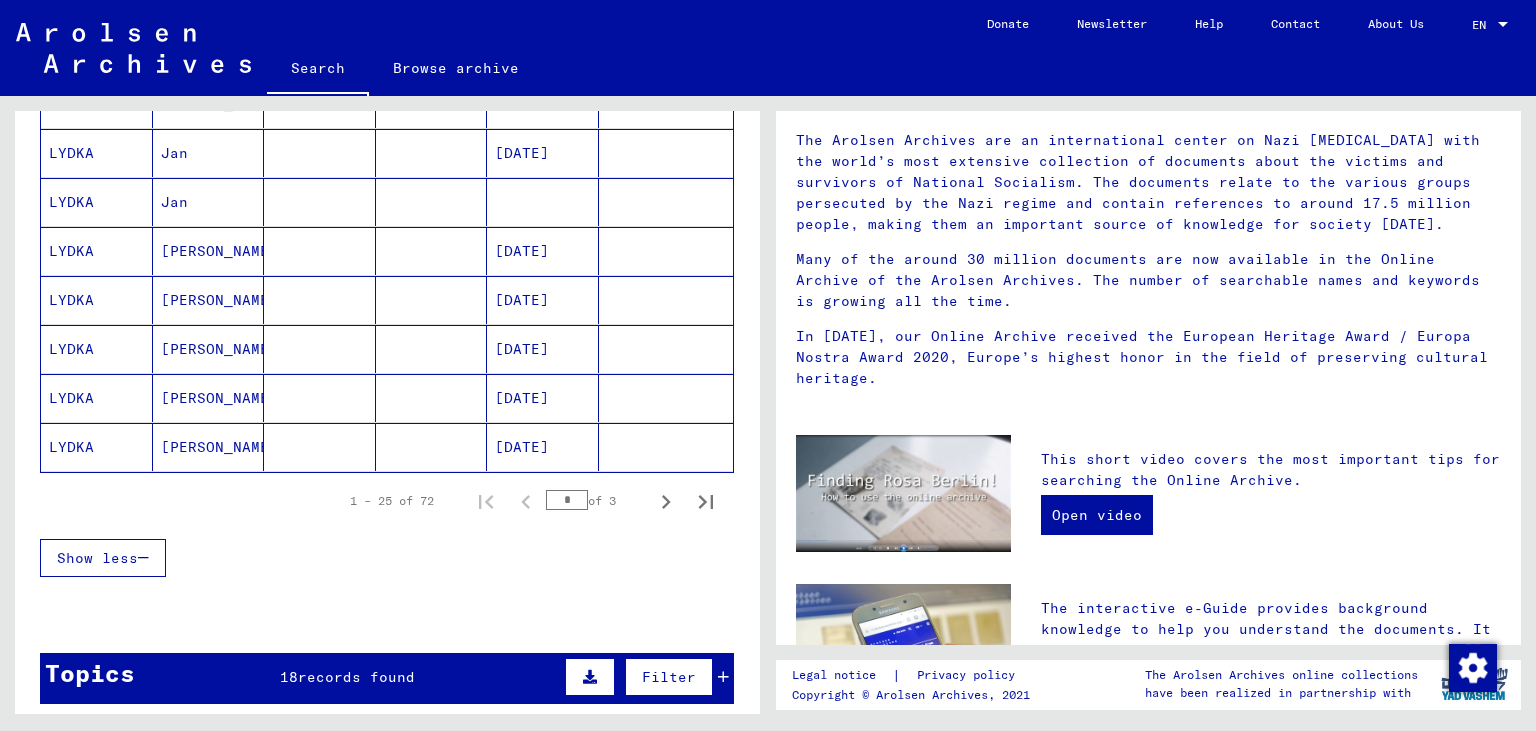 scroll, scrollTop: 1153, scrollLeft: 0, axis: vertical 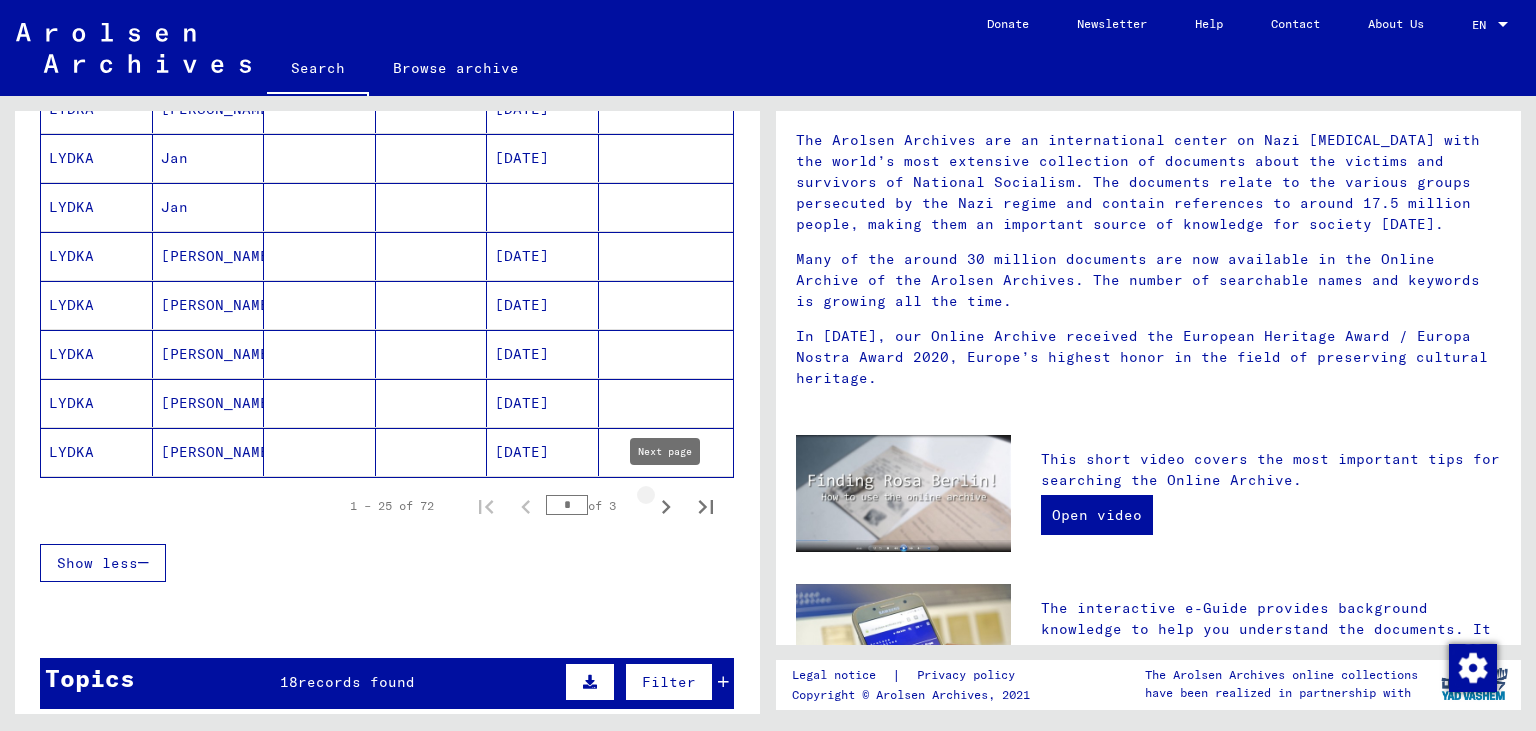 click 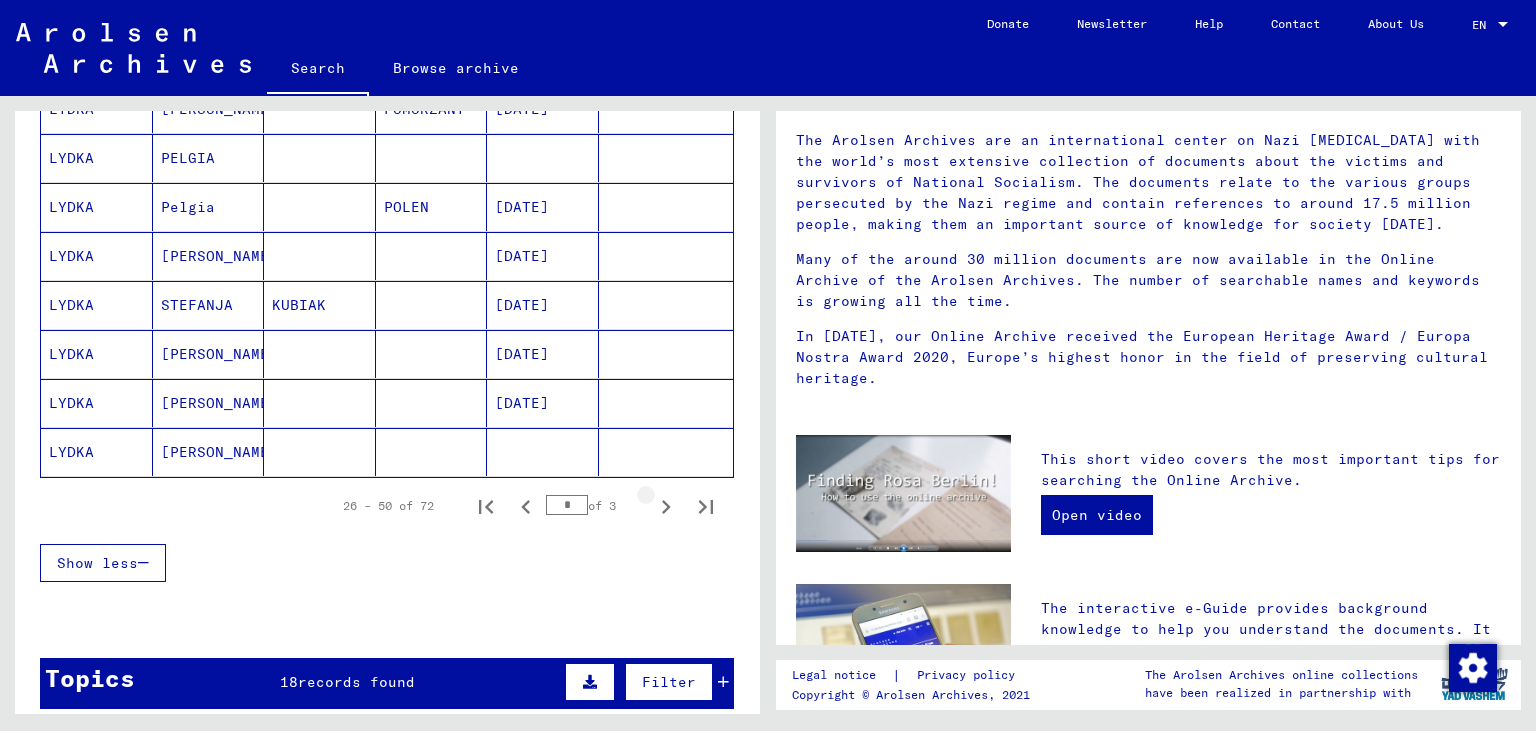 click 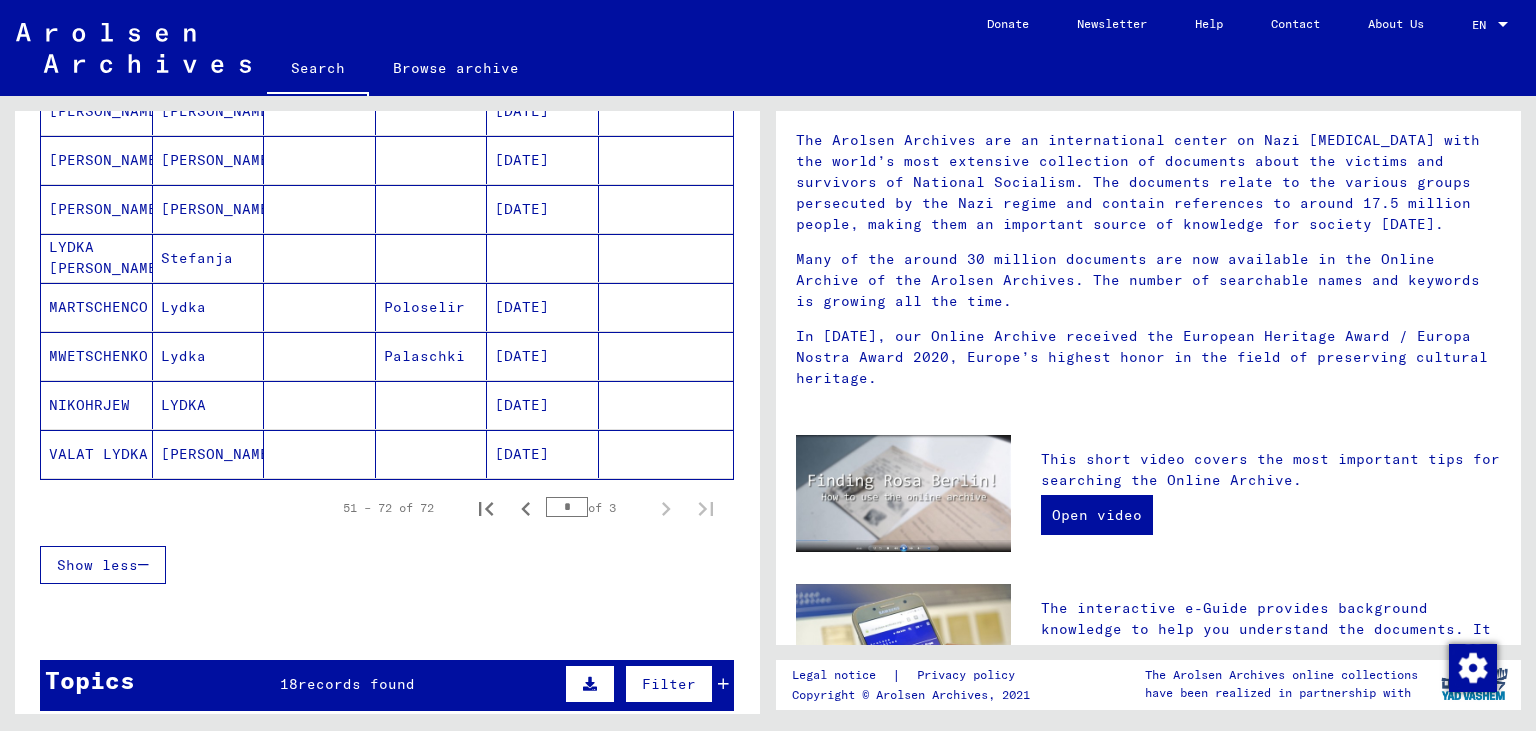 scroll, scrollTop: 947, scrollLeft: 0, axis: vertical 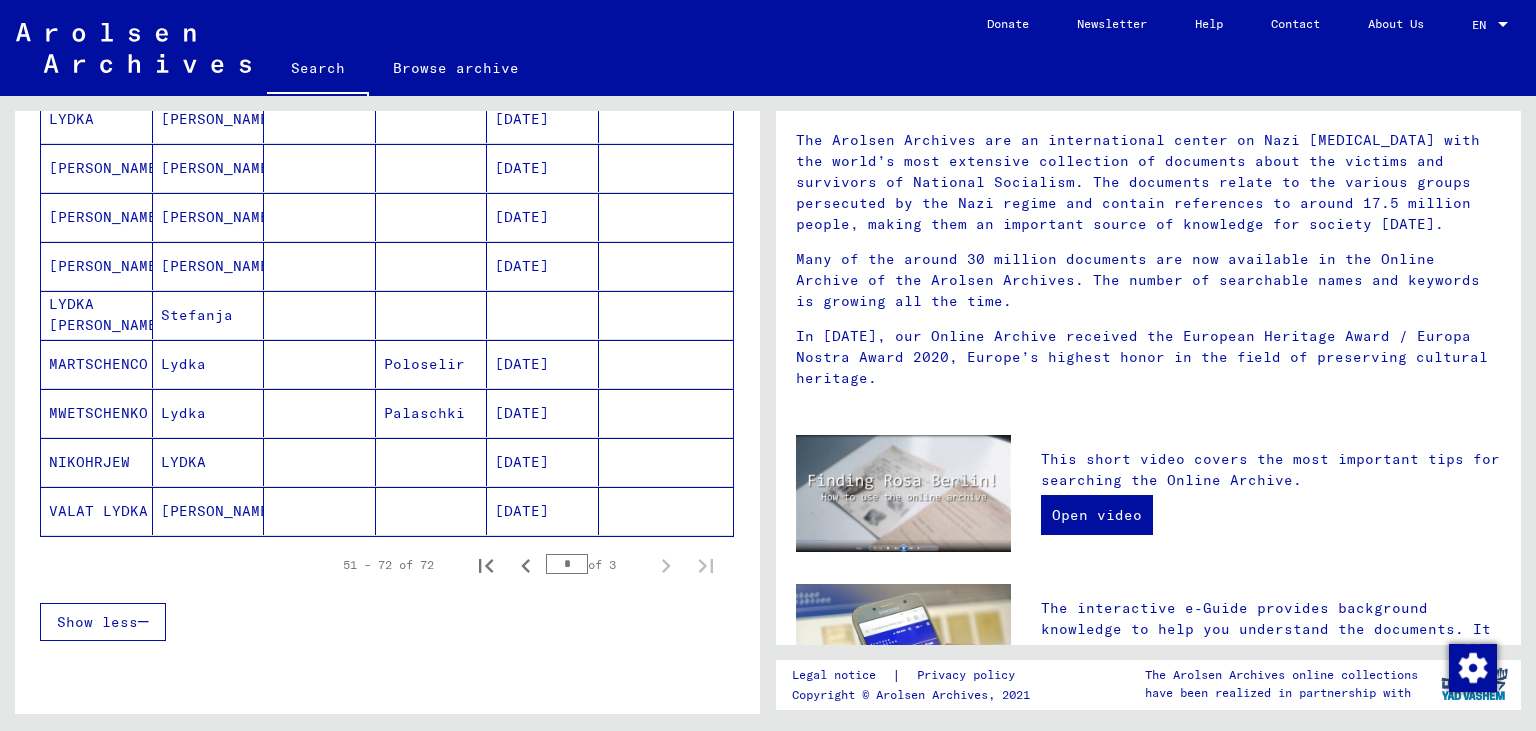 drag, startPoint x: 747, startPoint y: 534, endPoint x: 754, endPoint y: 490, distance: 44.553337 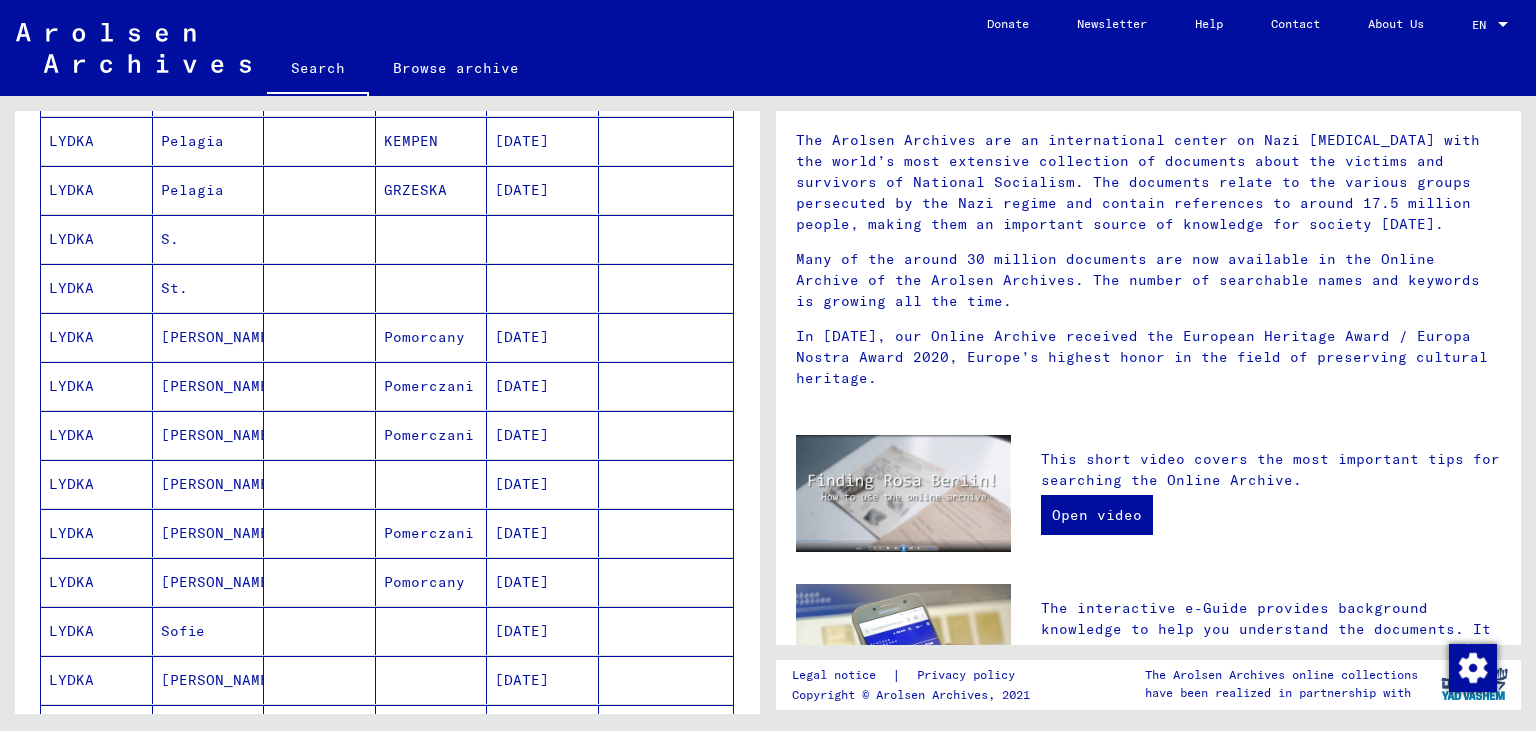 scroll, scrollTop: 355, scrollLeft: 0, axis: vertical 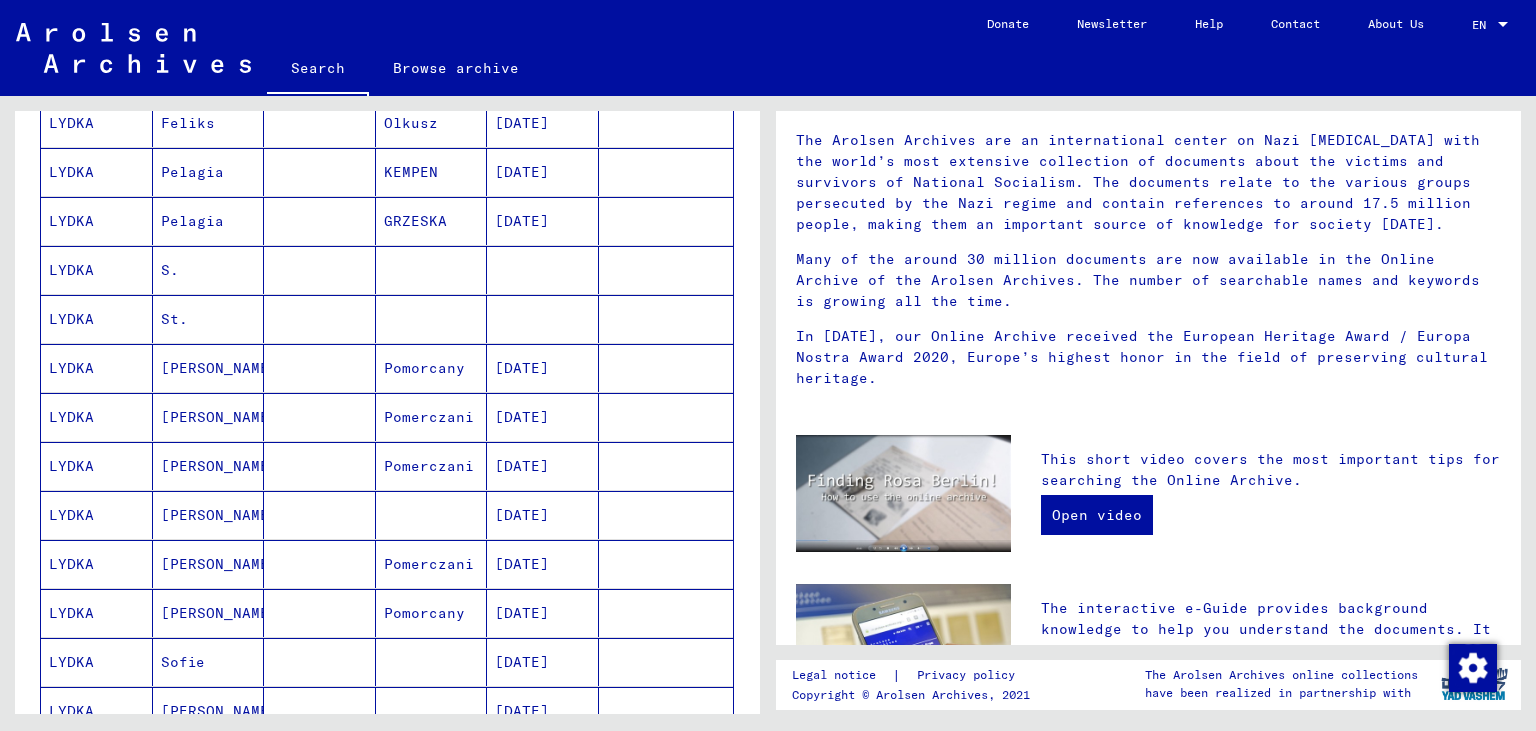 click on "[PERSON_NAME]" at bounding box center [209, 515] 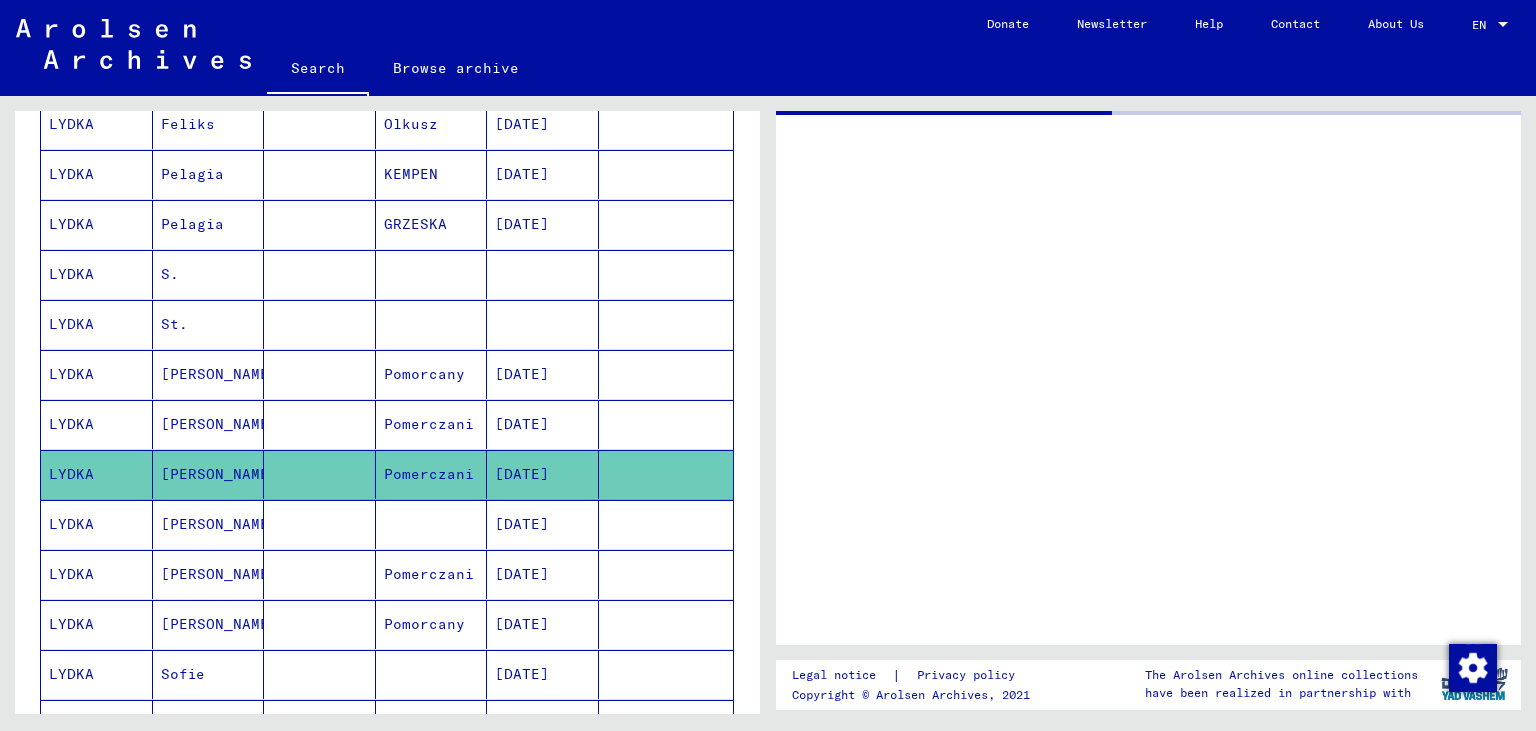 scroll, scrollTop: 356, scrollLeft: 0, axis: vertical 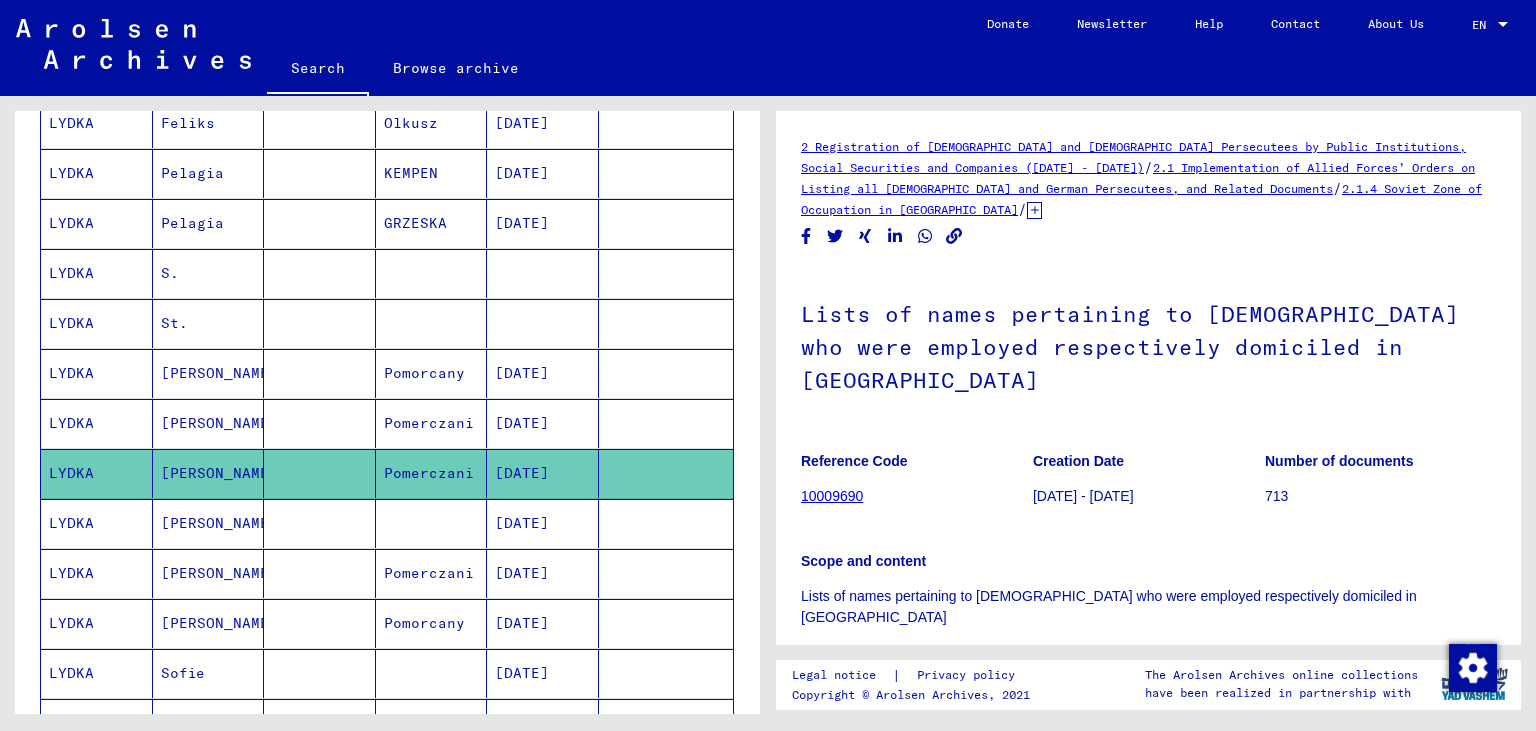 click on "[PERSON_NAME]" at bounding box center [209, 473] 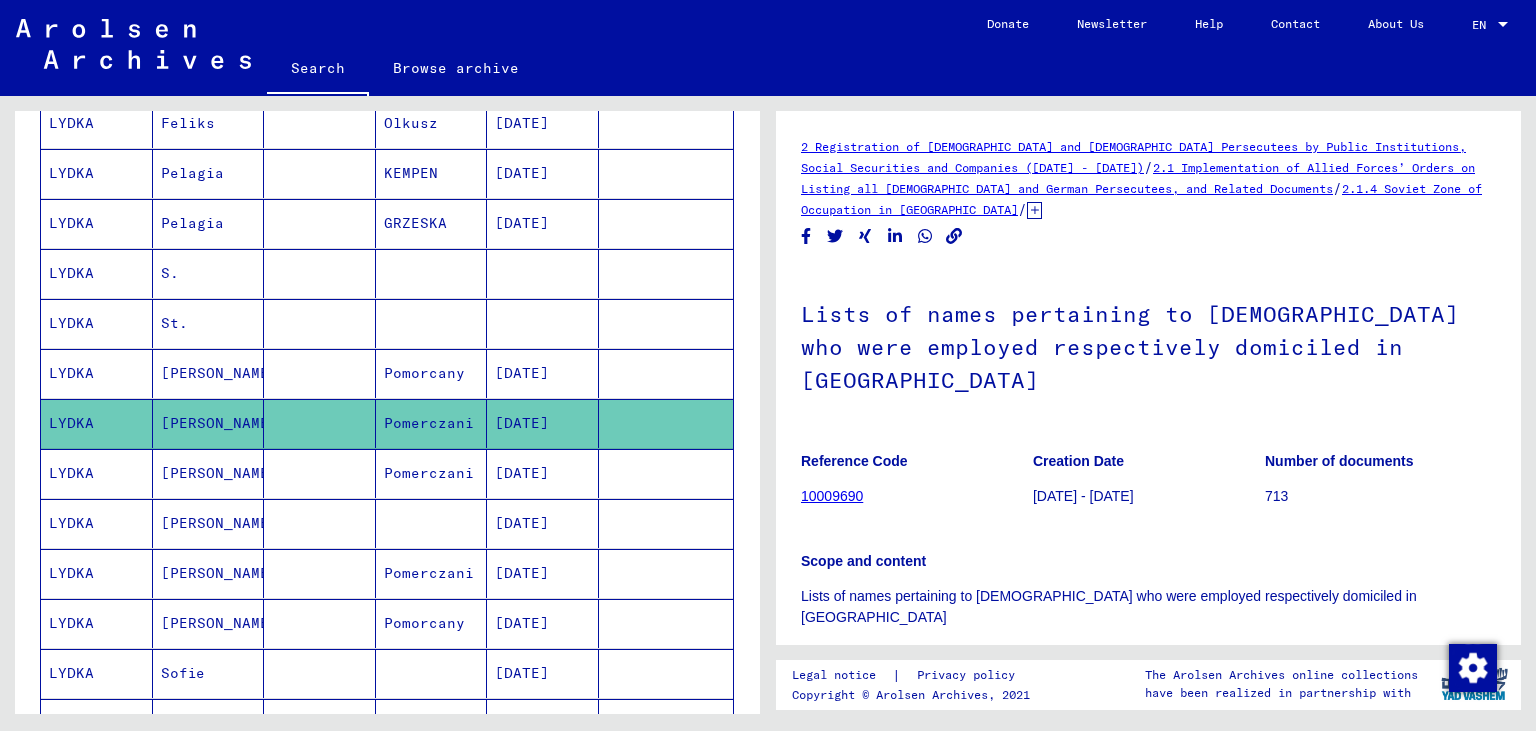 click on "[PERSON_NAME]" at bounding box center (209, 573) 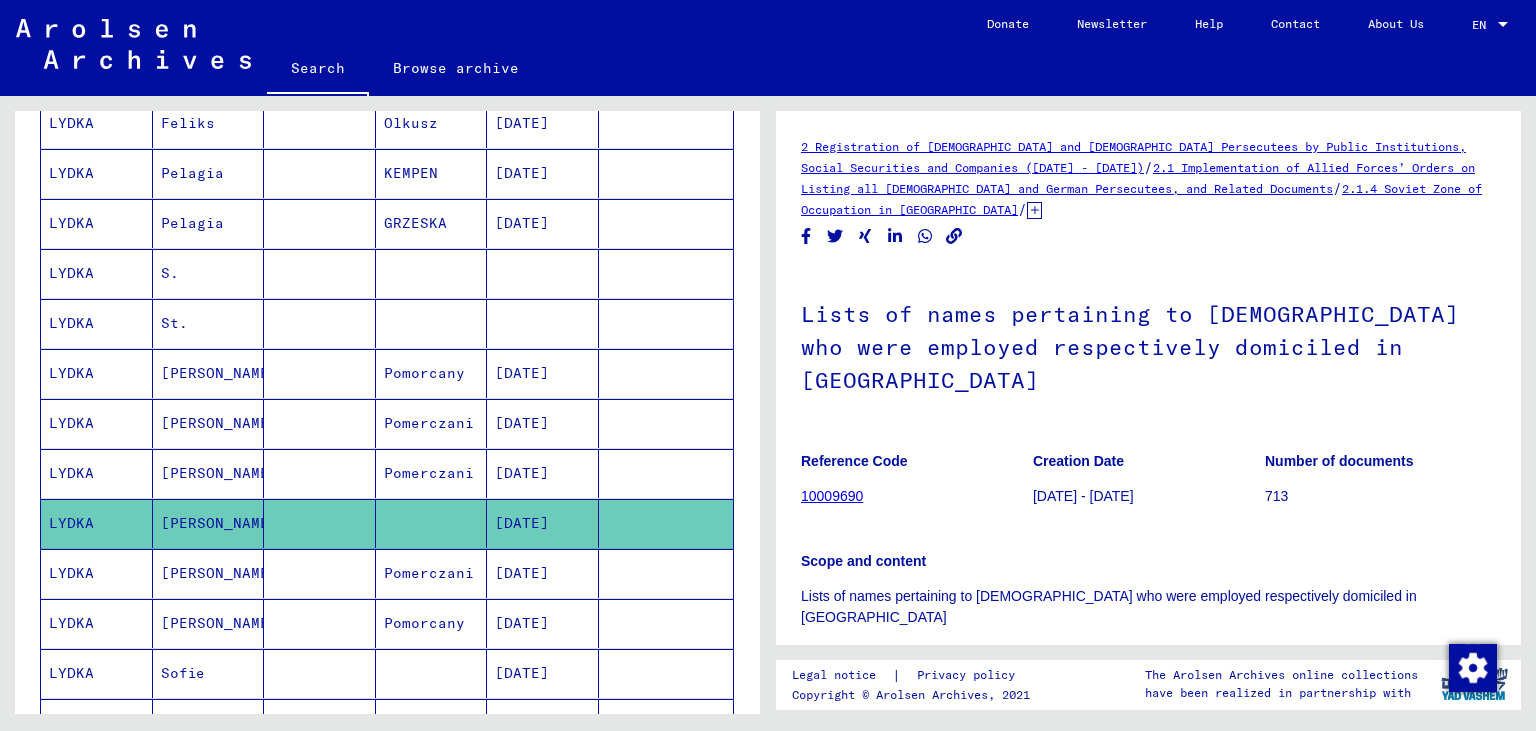 click on "[PERSON_NAME]" at bounding box center (209, 673) 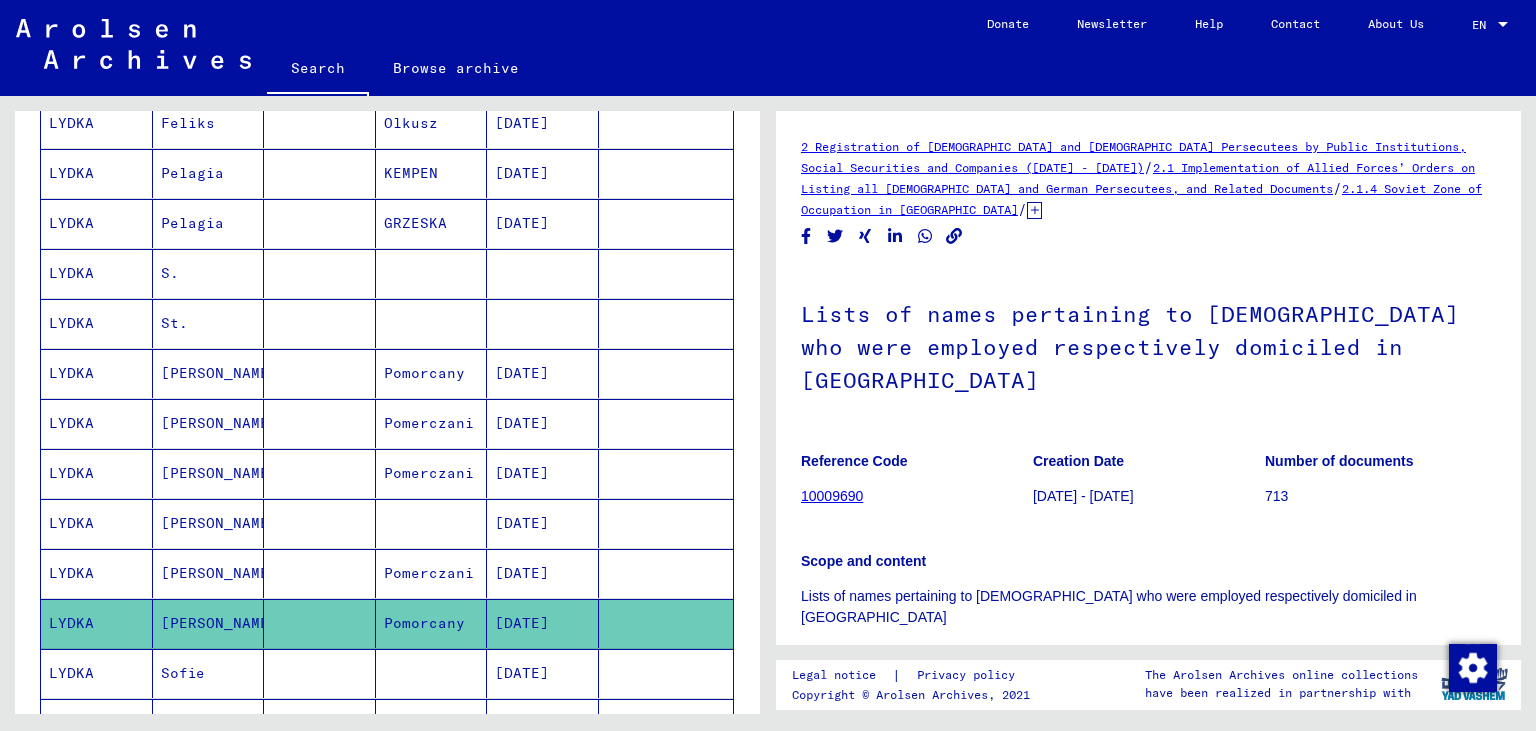 click on "[PERSON_NAME]" at bounding box center (209, 623) 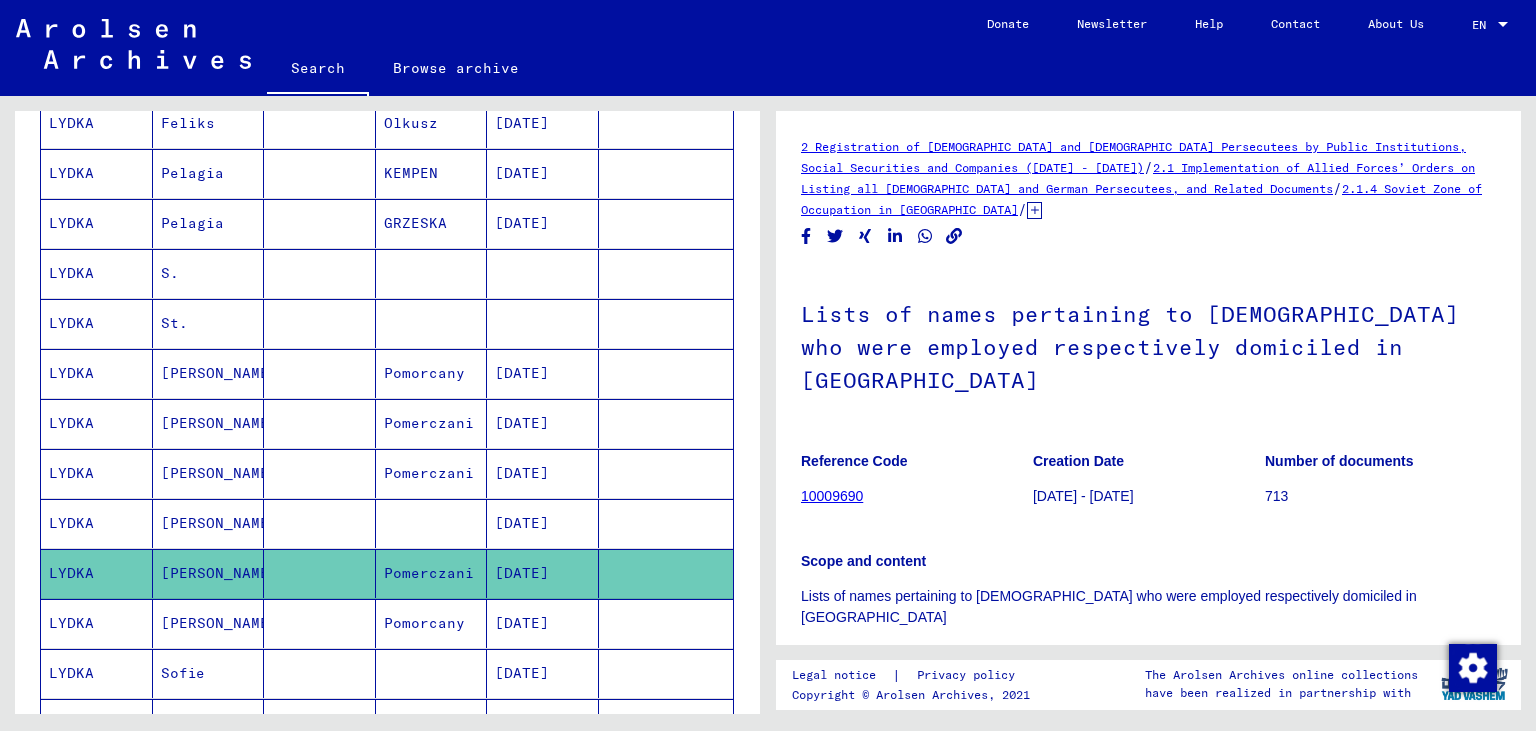 click on "Sofie" at bounding box center (209, 723) 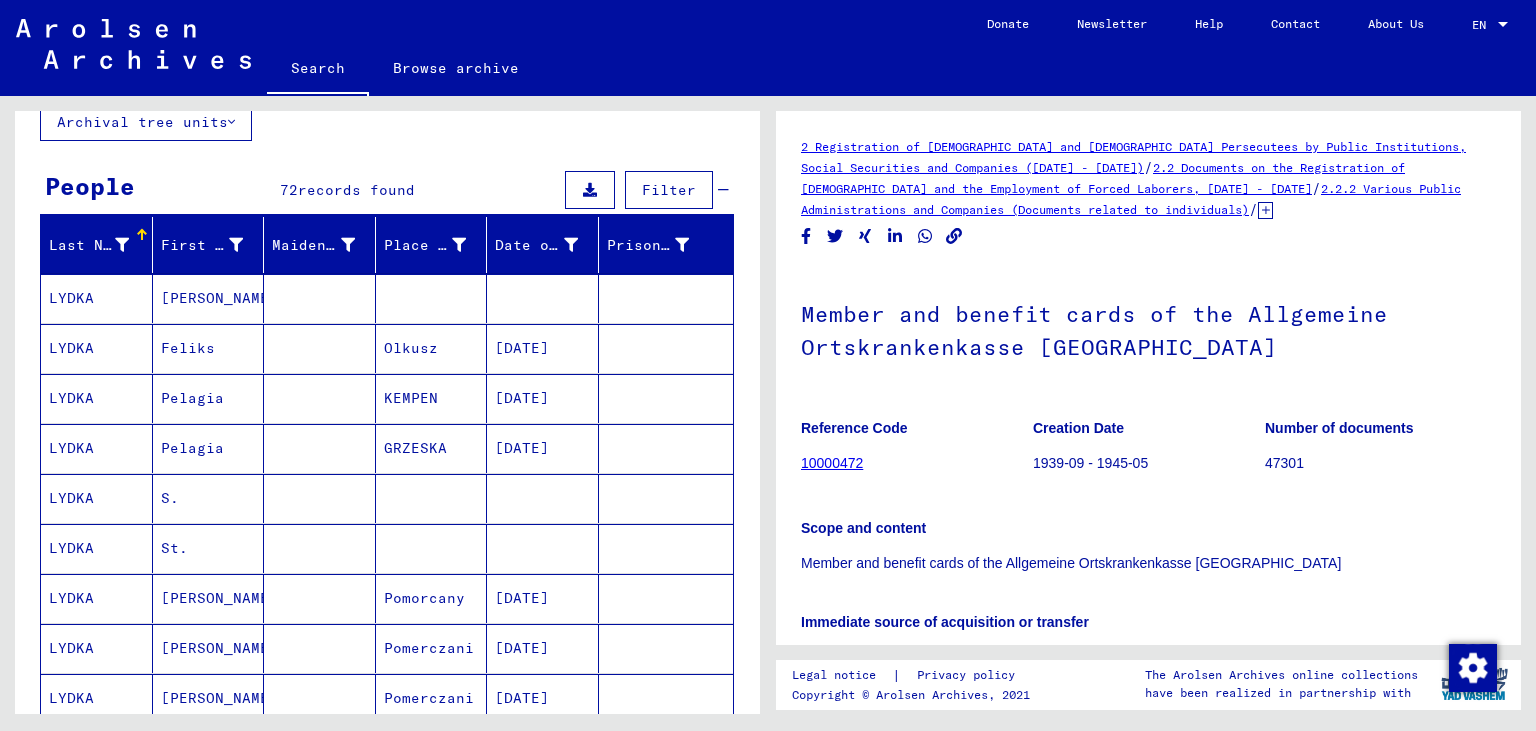 scroll, scrollTop: 105, scrollLeft: 0, axis: vertical 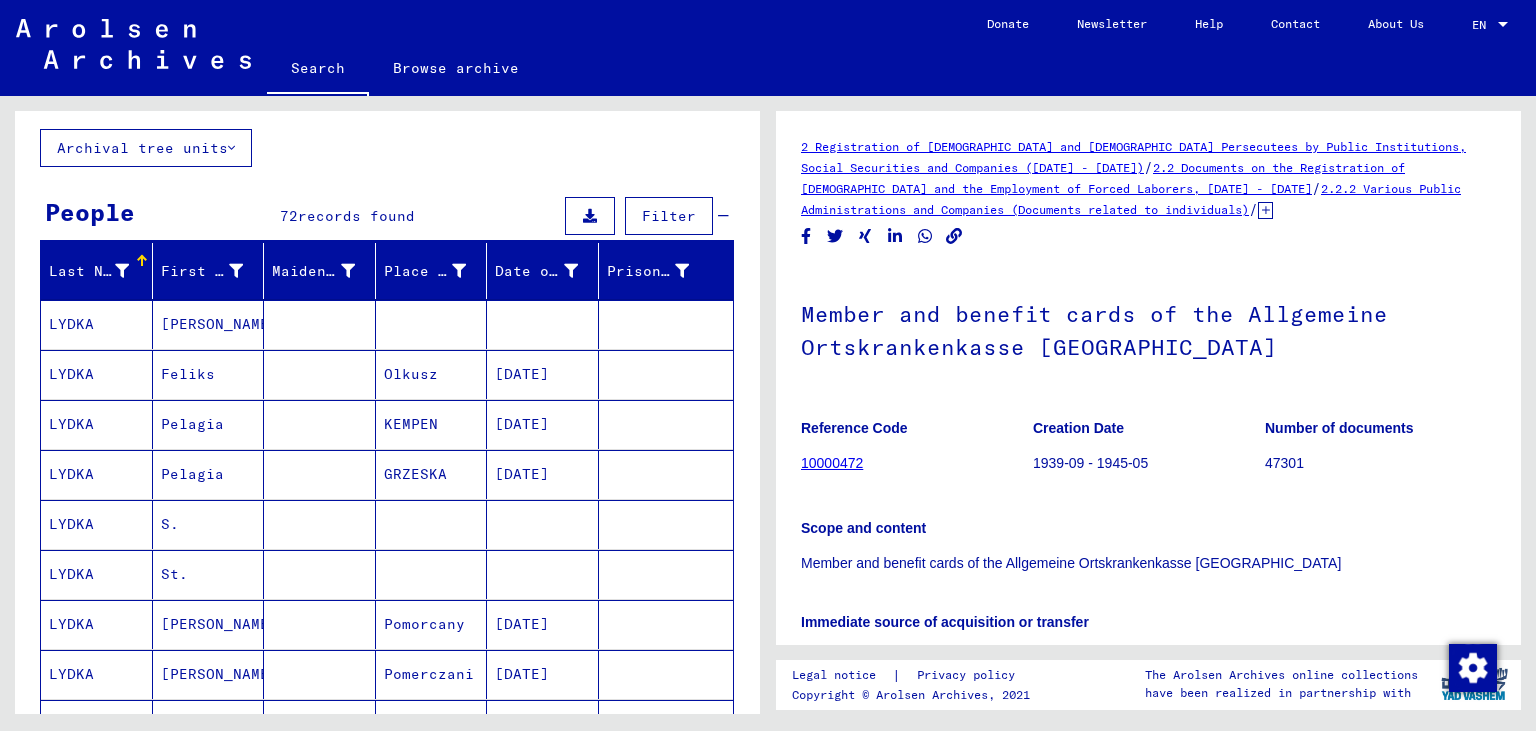 click on "[DATE]" at bounding box center (543, 424) 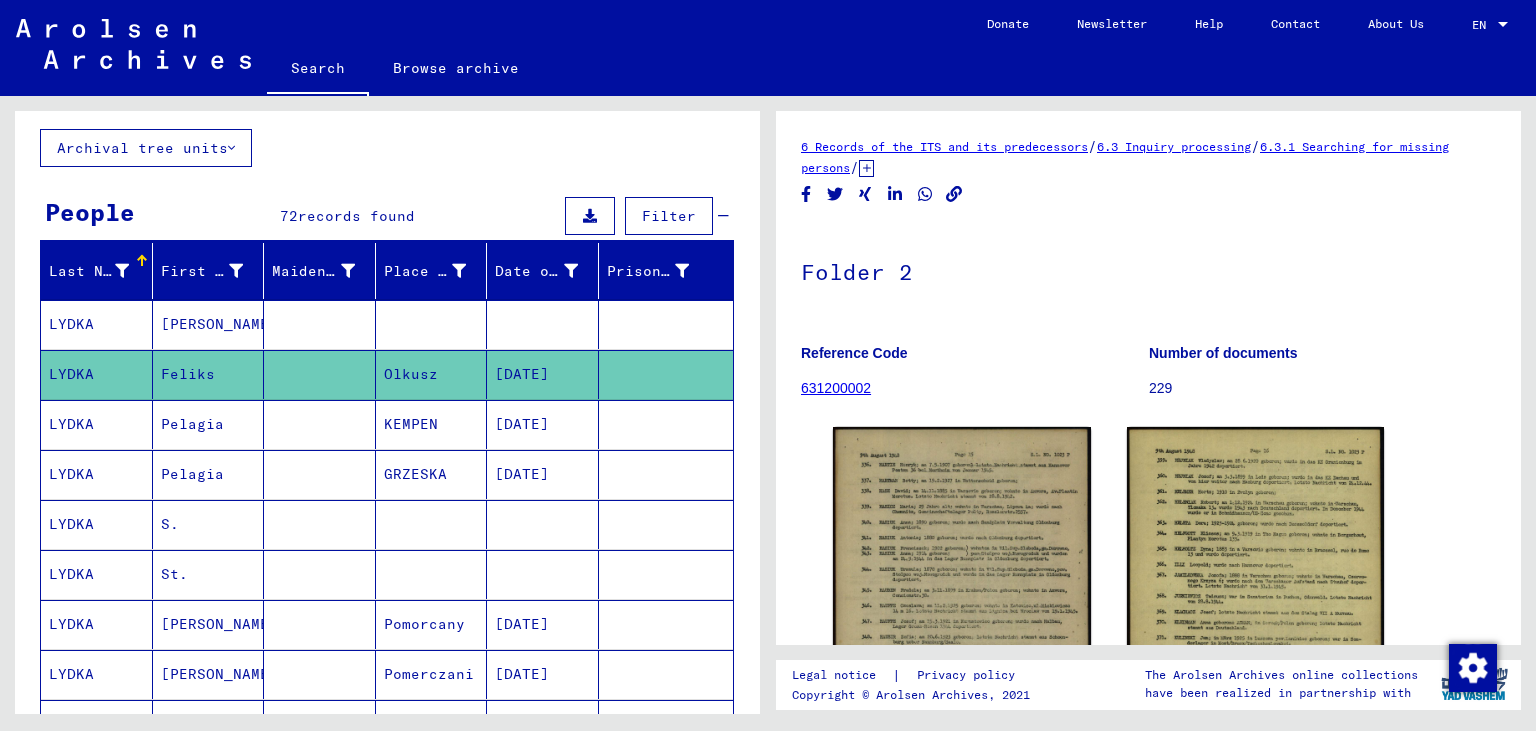 click on "GRZESKA" at bounding box center (432, 524) 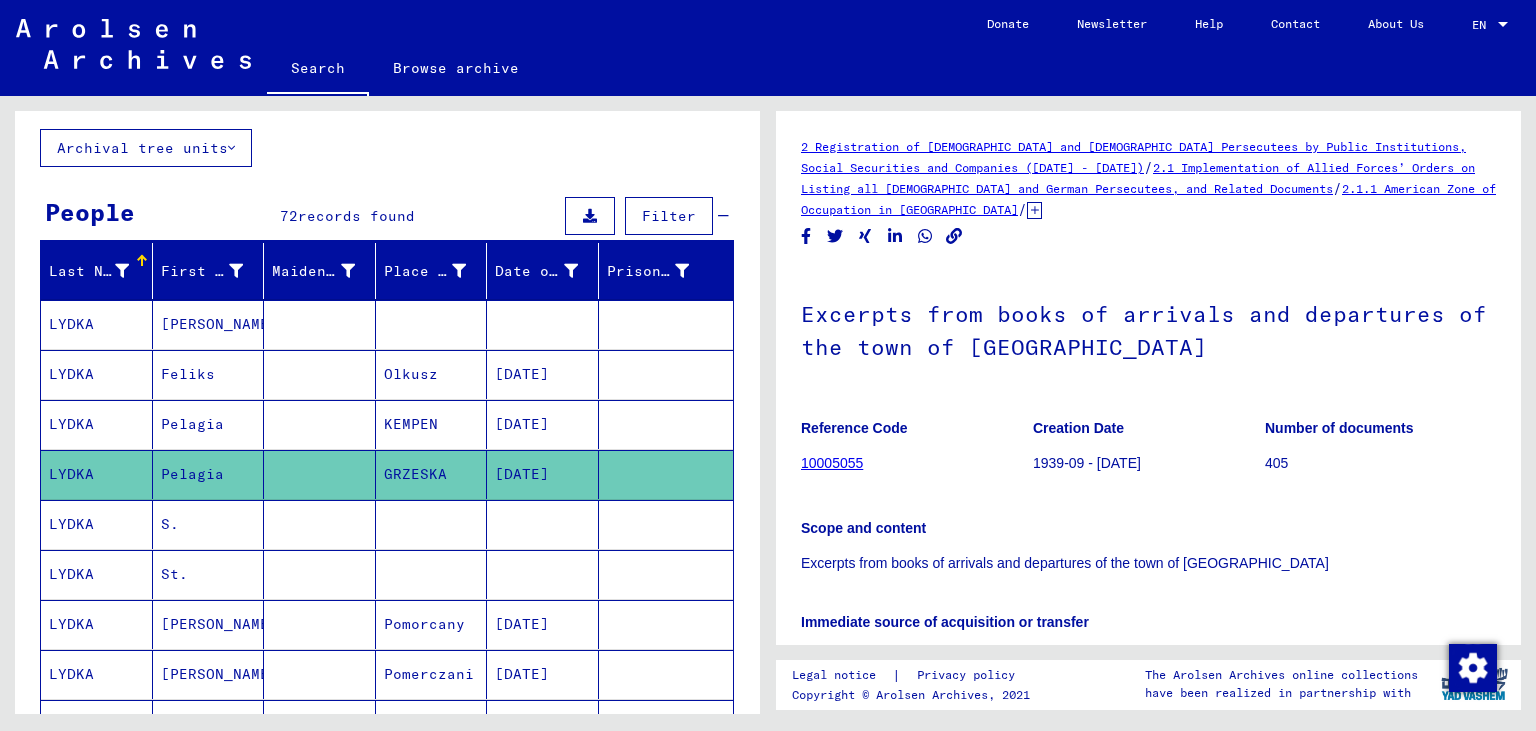 click on "KEMPEN" at bounding box center (432, 474) 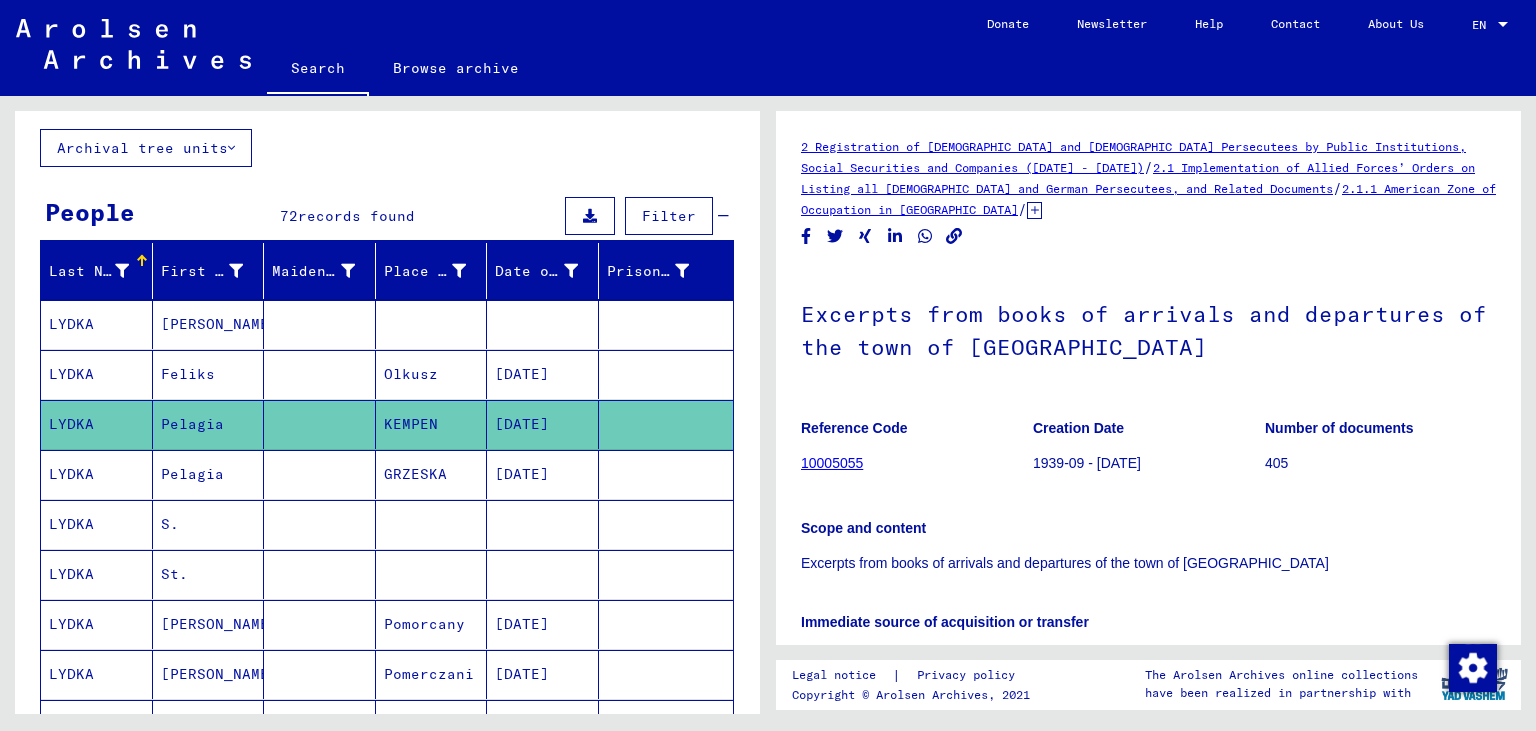 click on "S." at bounding box center (209, 574) 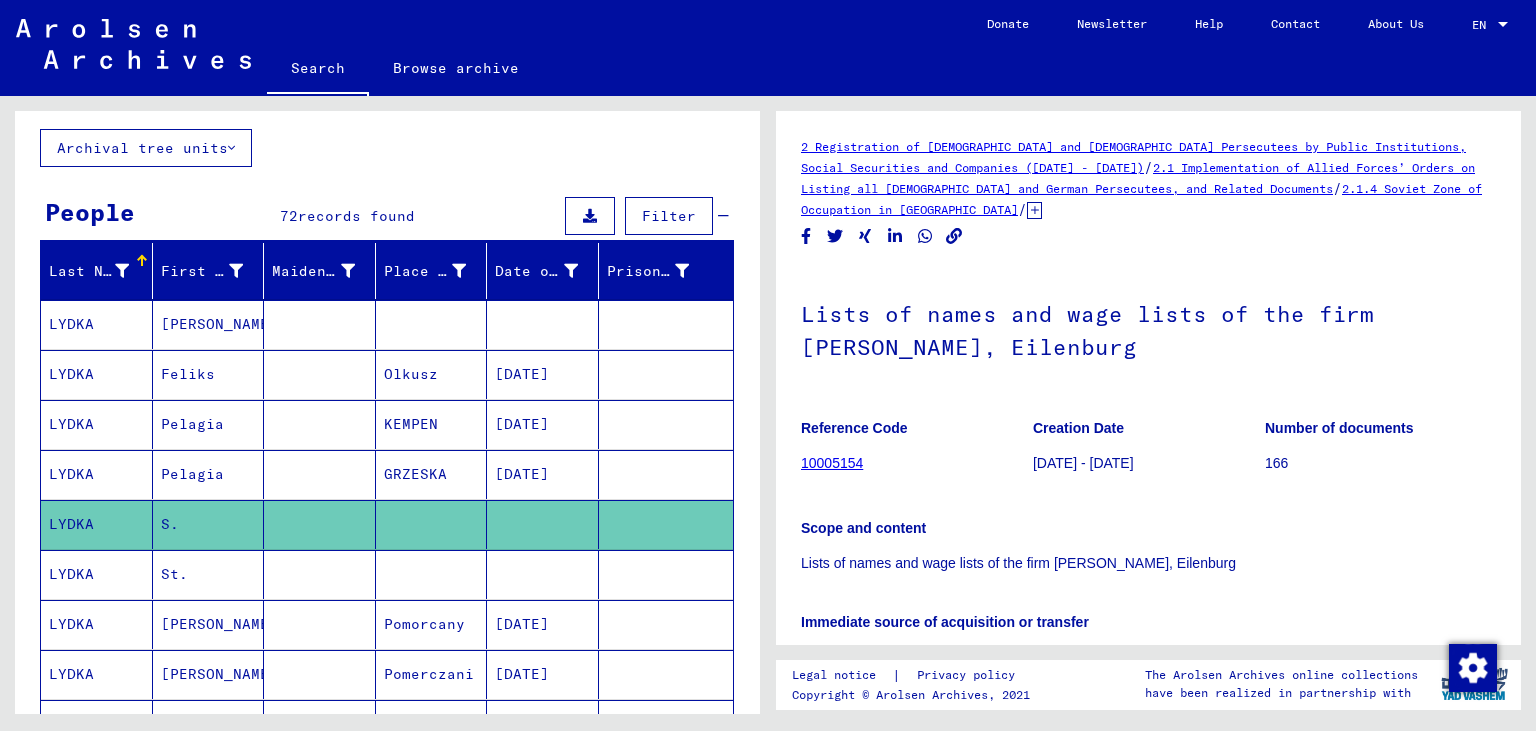 click on "St." at bounding box center (209, 624) 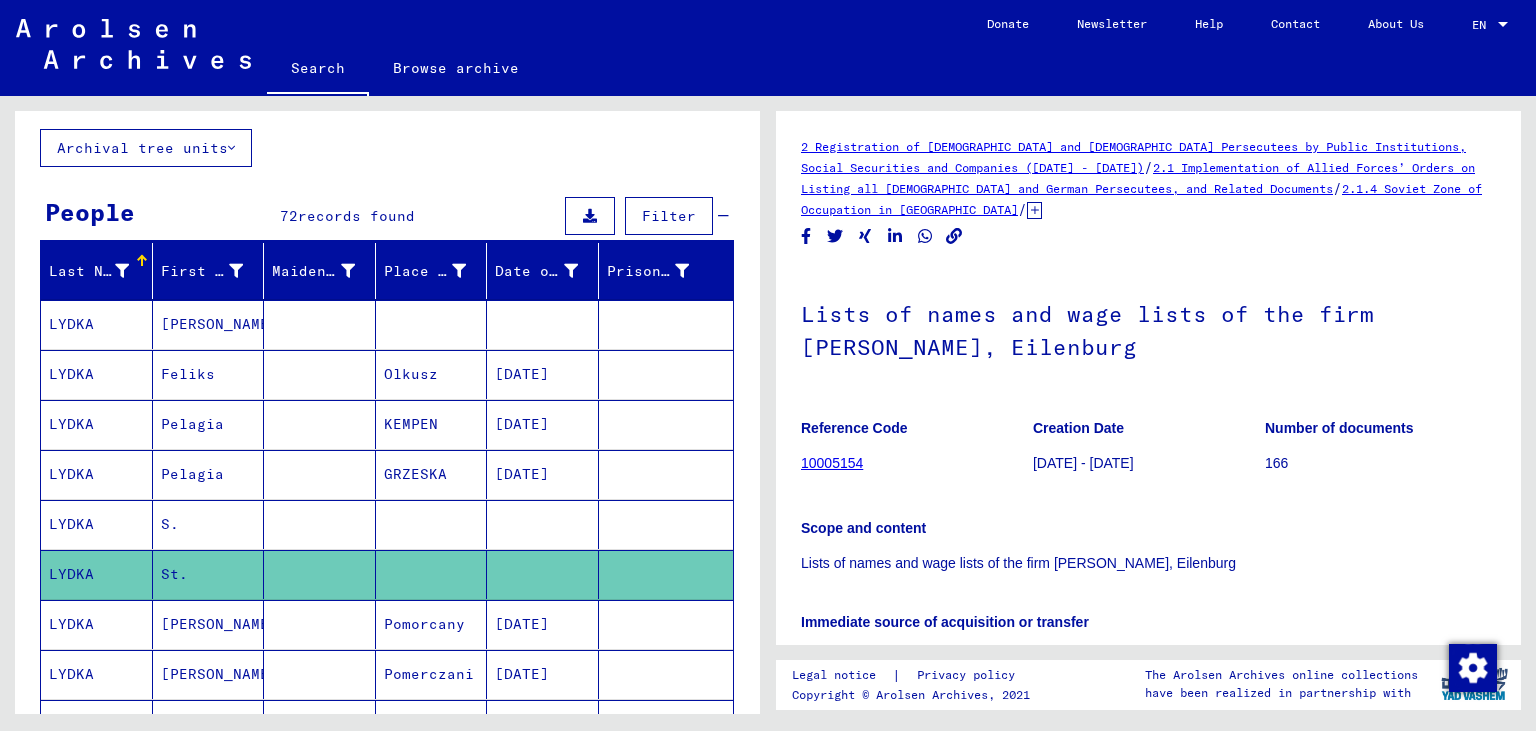 click at bounding box center [320, 374] 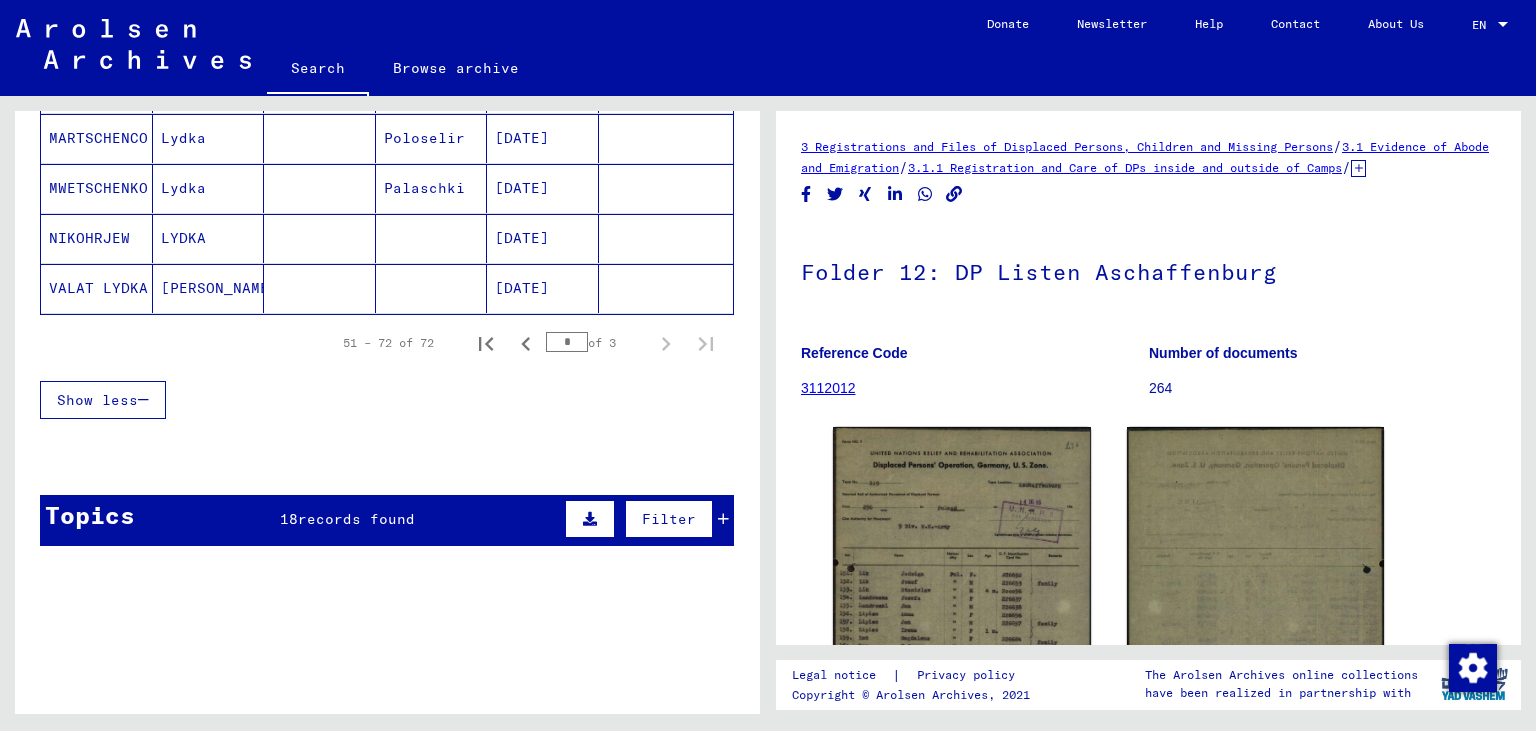 scroll, scrollTop: 1168, scrollLeft: 0, axis: vertical 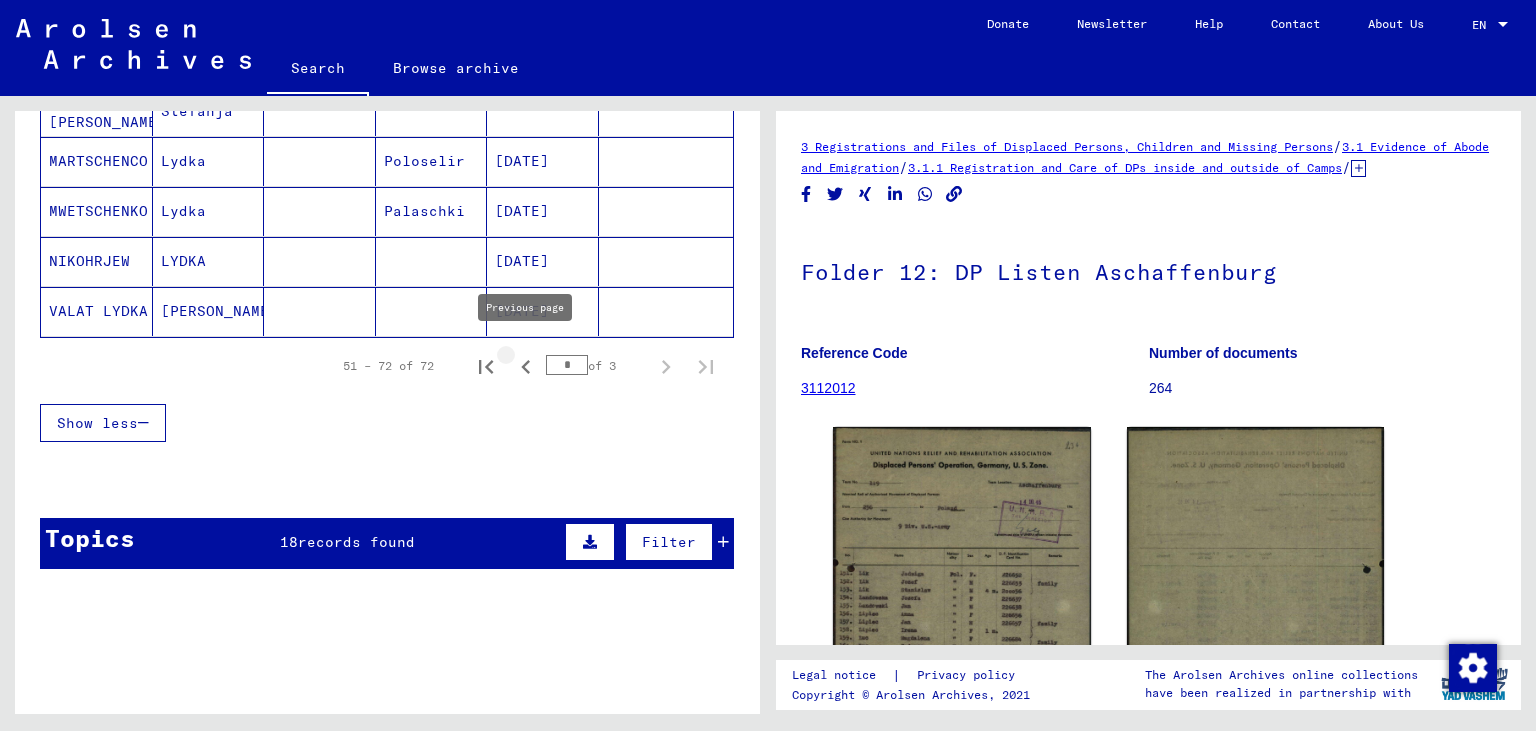 click 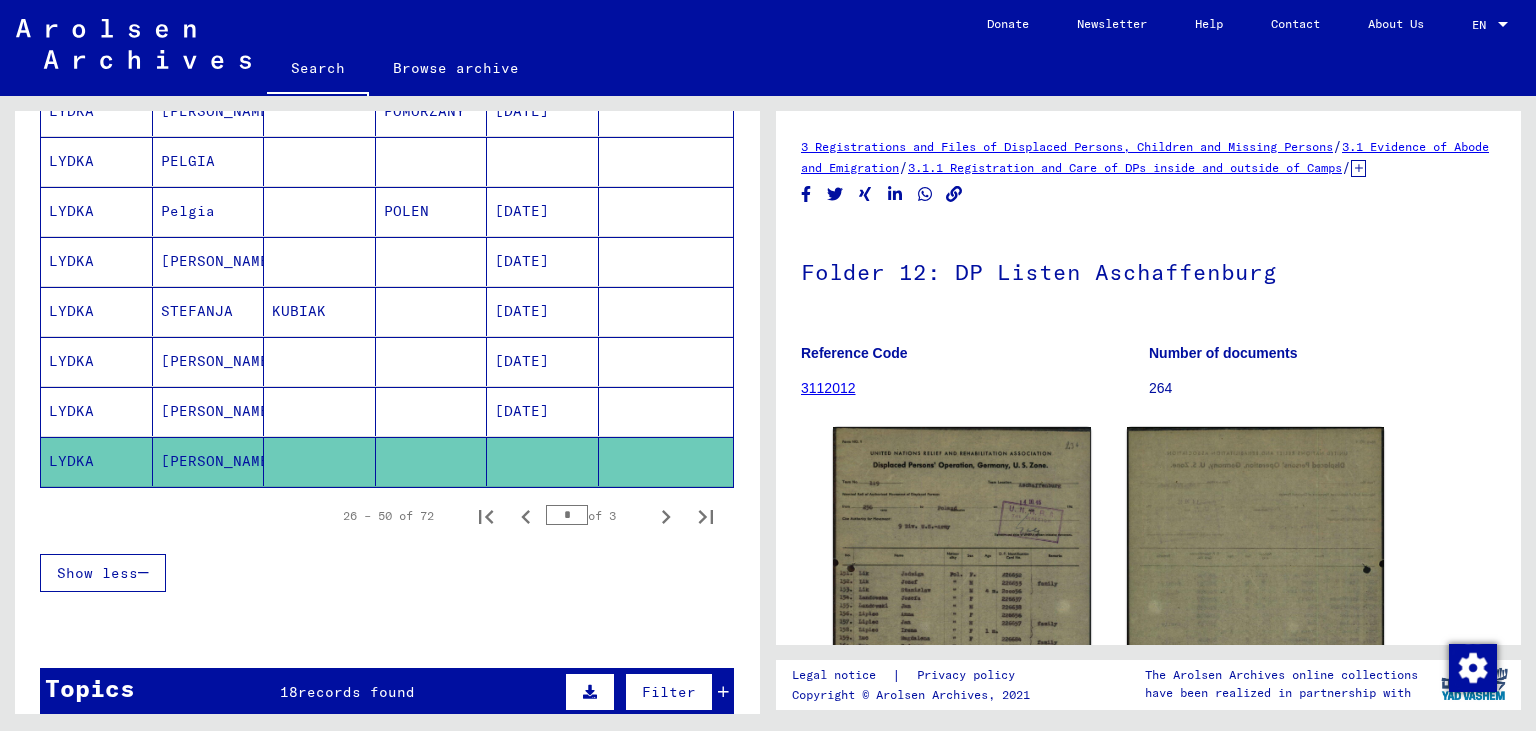 click at bounding box center (432, 411) 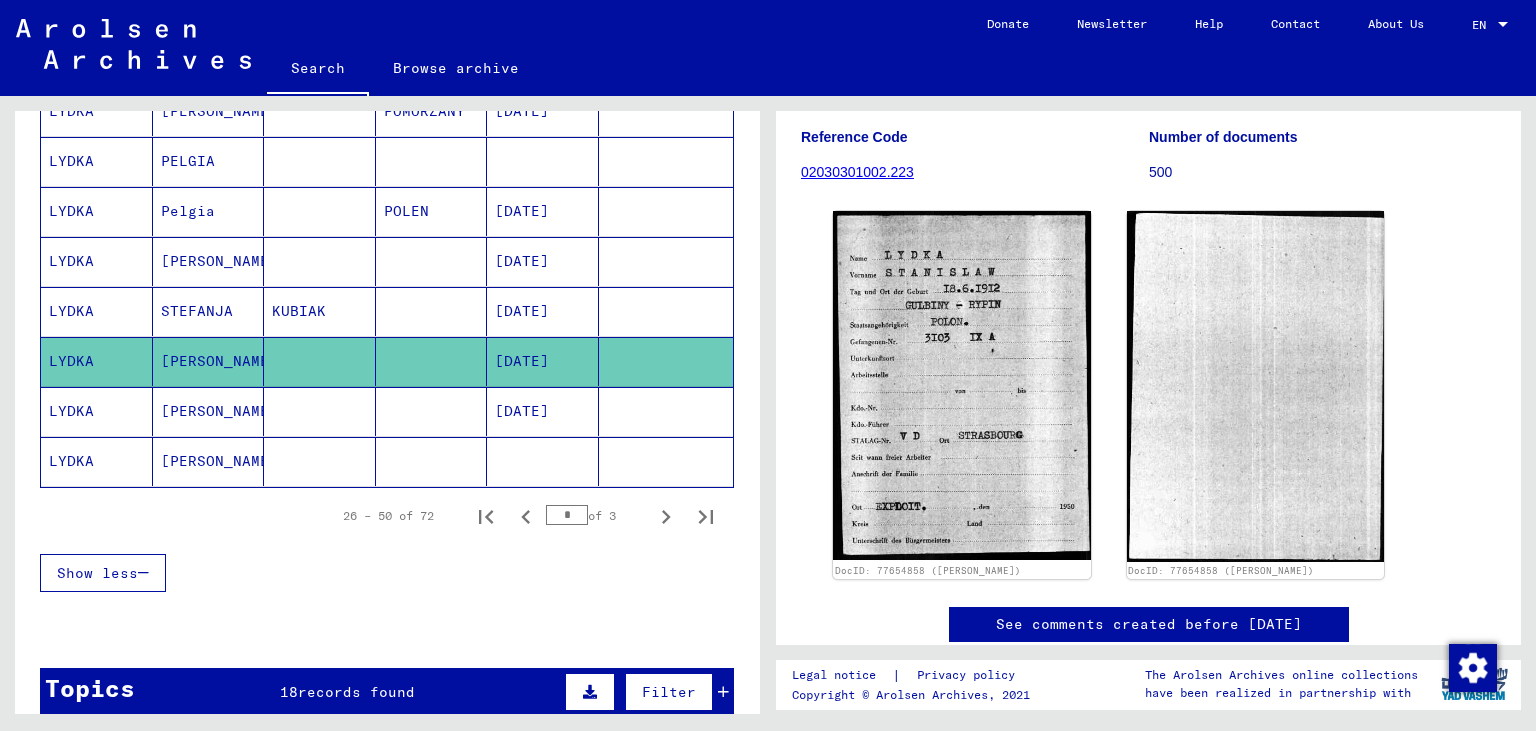 scroll, scrollTop: 250, scrollLeft: 0, axis: vertical 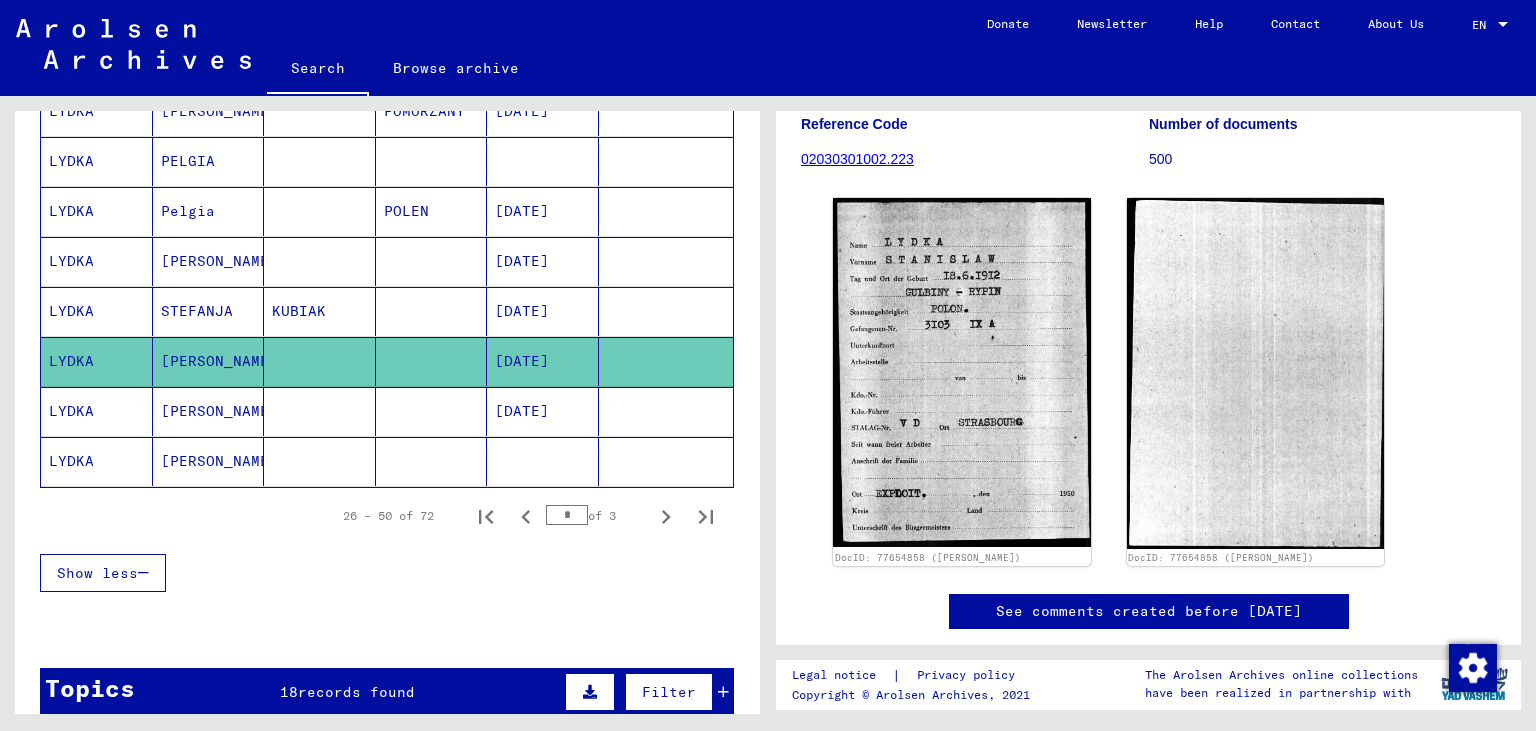 click on "STEFANJA" at bounding box center (209, 361) 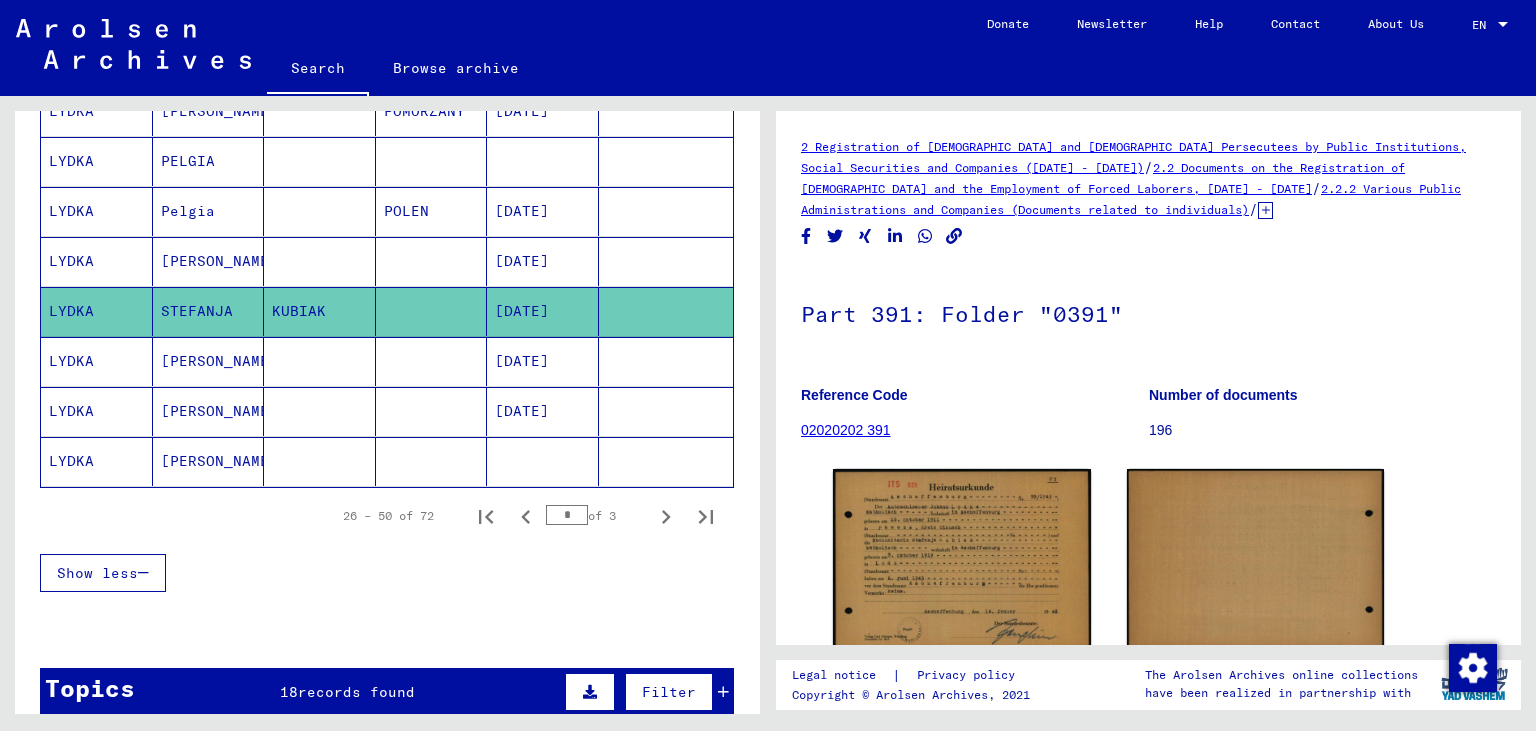 click on "[PERSON_NAME]" at bounding box center [209, 311] 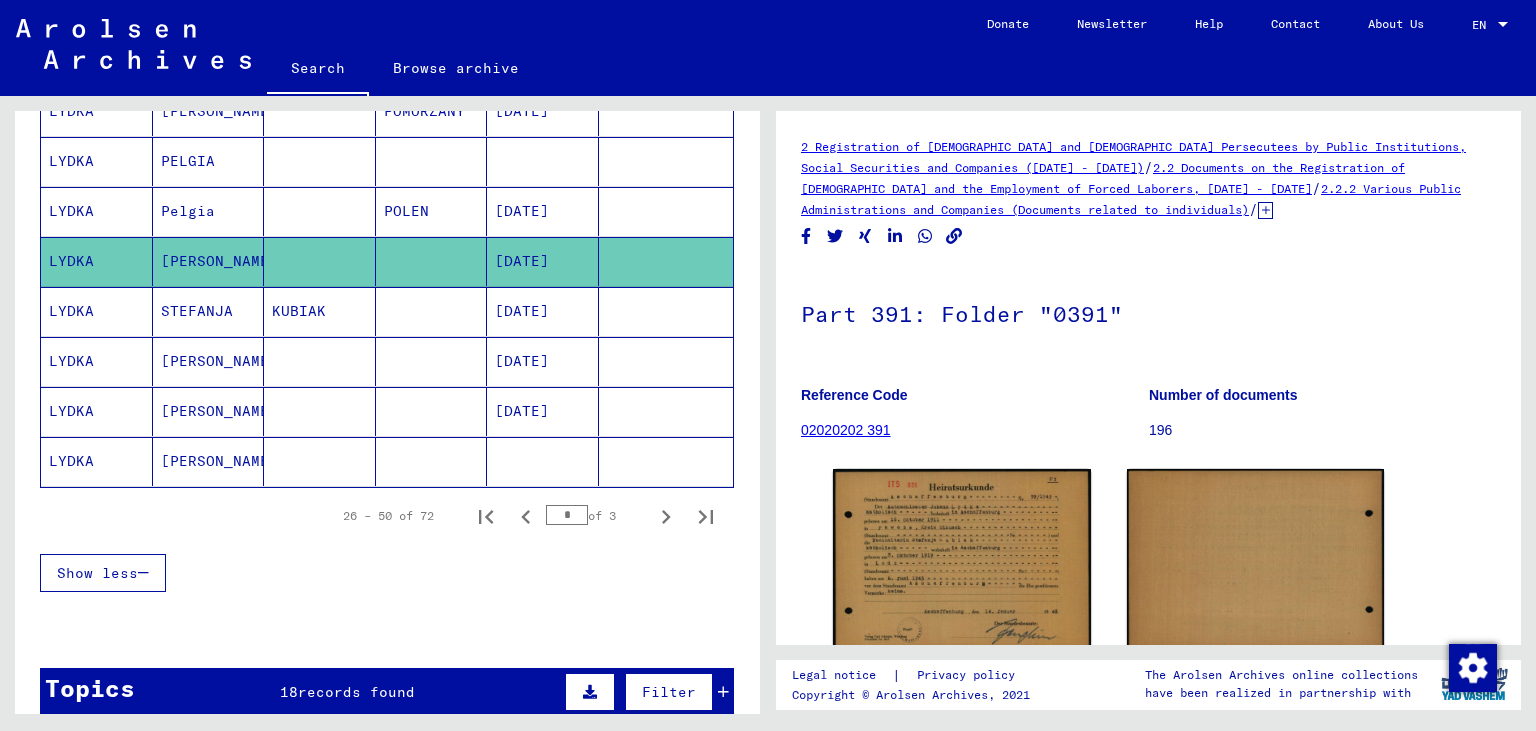 click on "Pelgia" at bounding box center [209, 261] 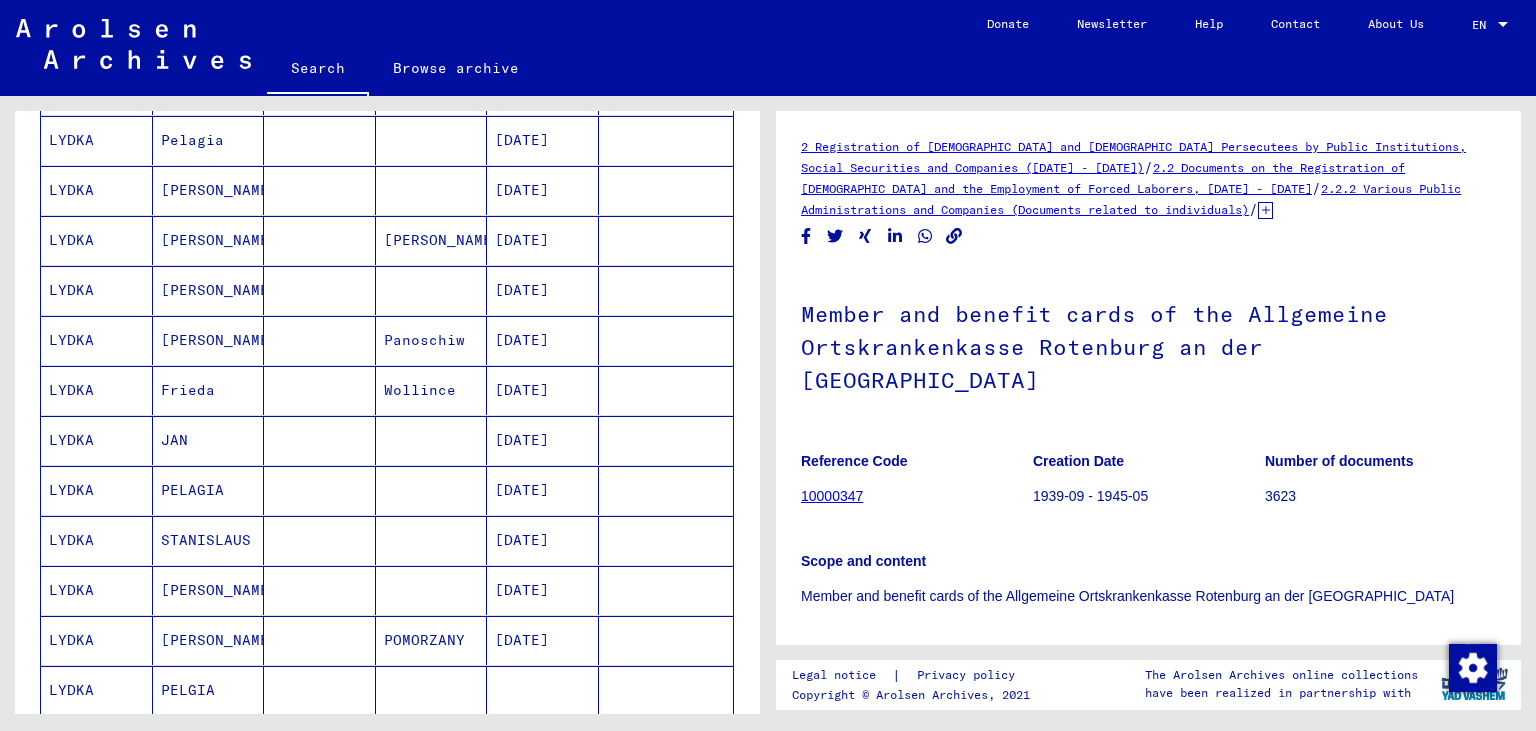 scroll, scrollTop: 636, scrollLeft: 0, axis: vertical 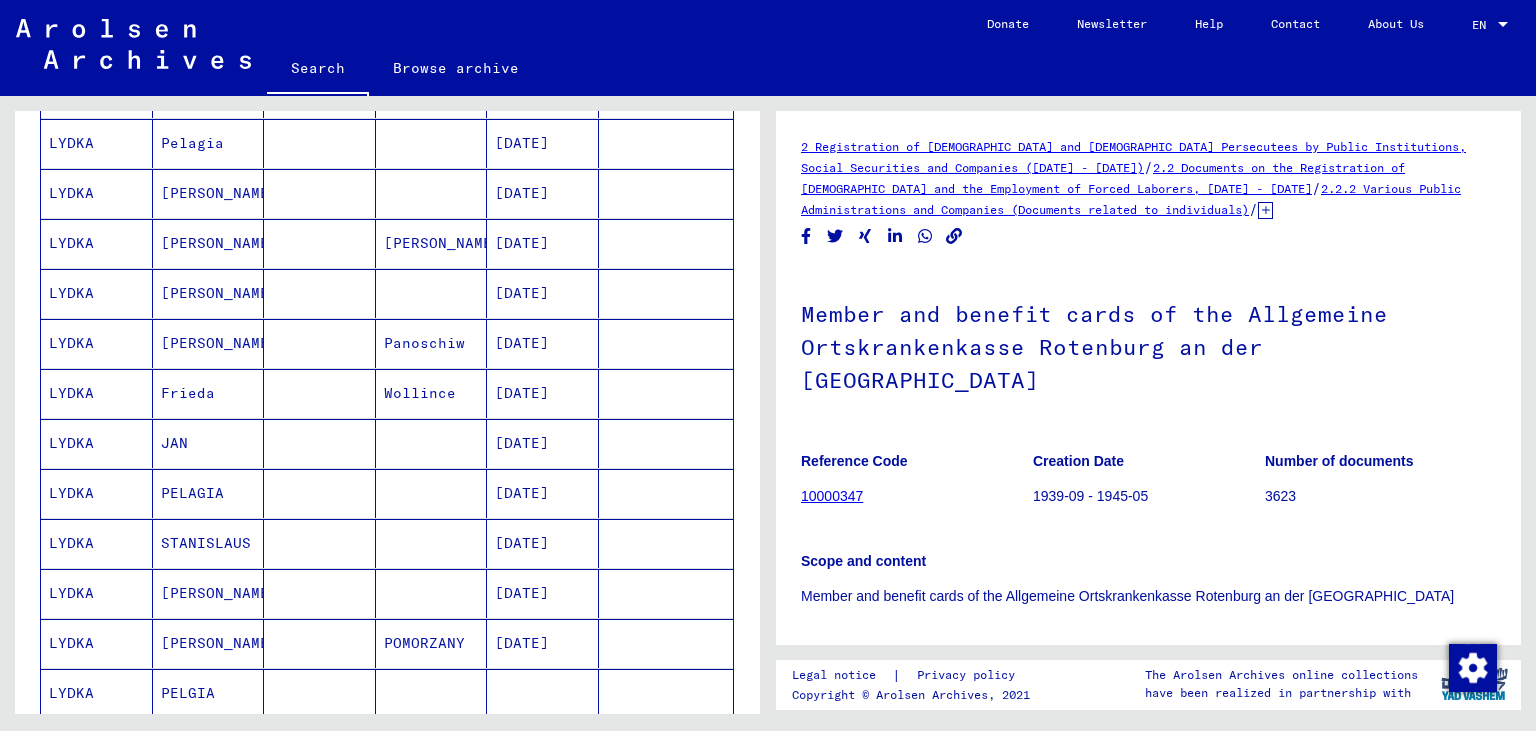 click on "[PERSON_NAME]" at bounding box center [209, 243] 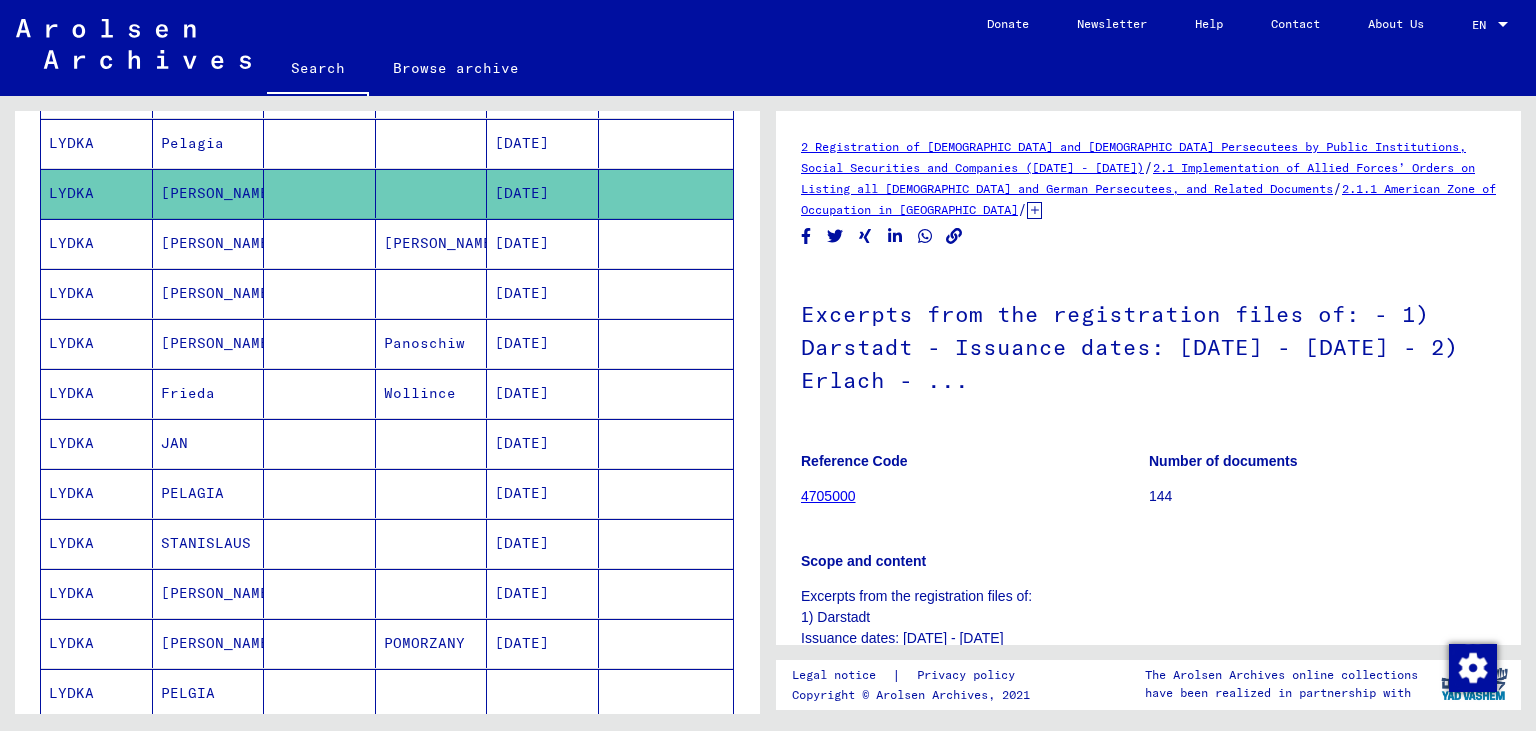 click on "[PERSON_NAME]" at bounding box center [209, 293] 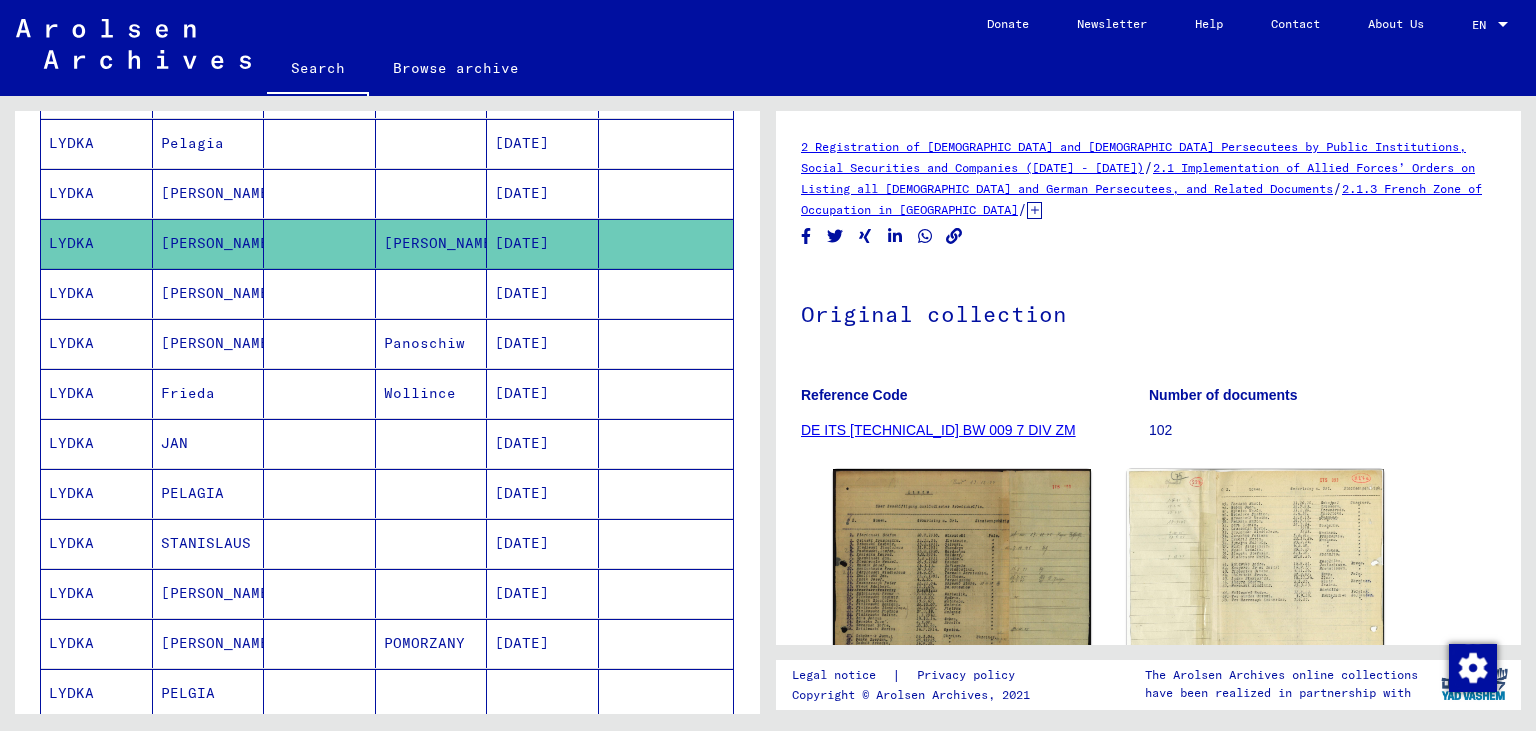 click on "[PERSON_NAME]" at bounding box center [209, 343] 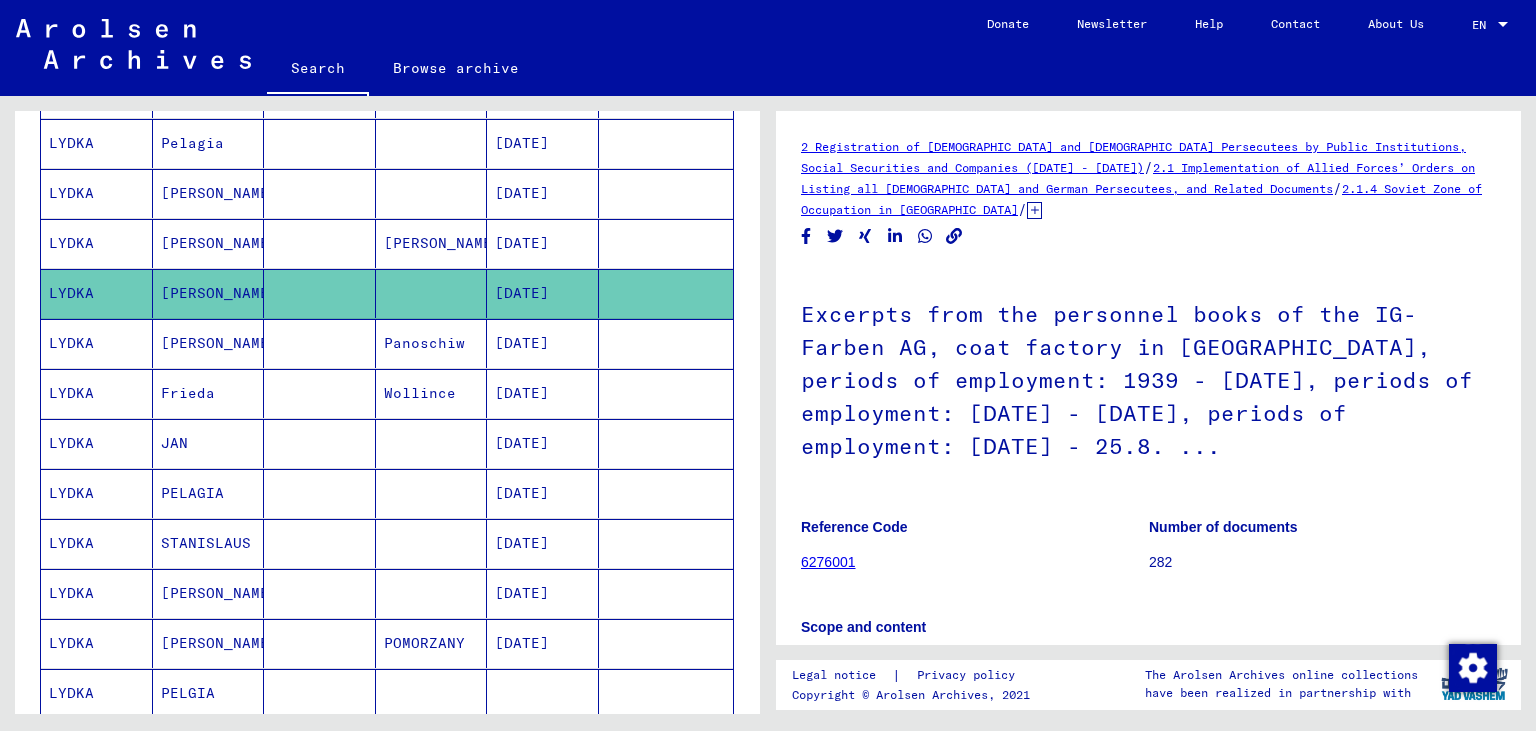 click on "[PERSON_NAME]" at bounding box center (209, 393) 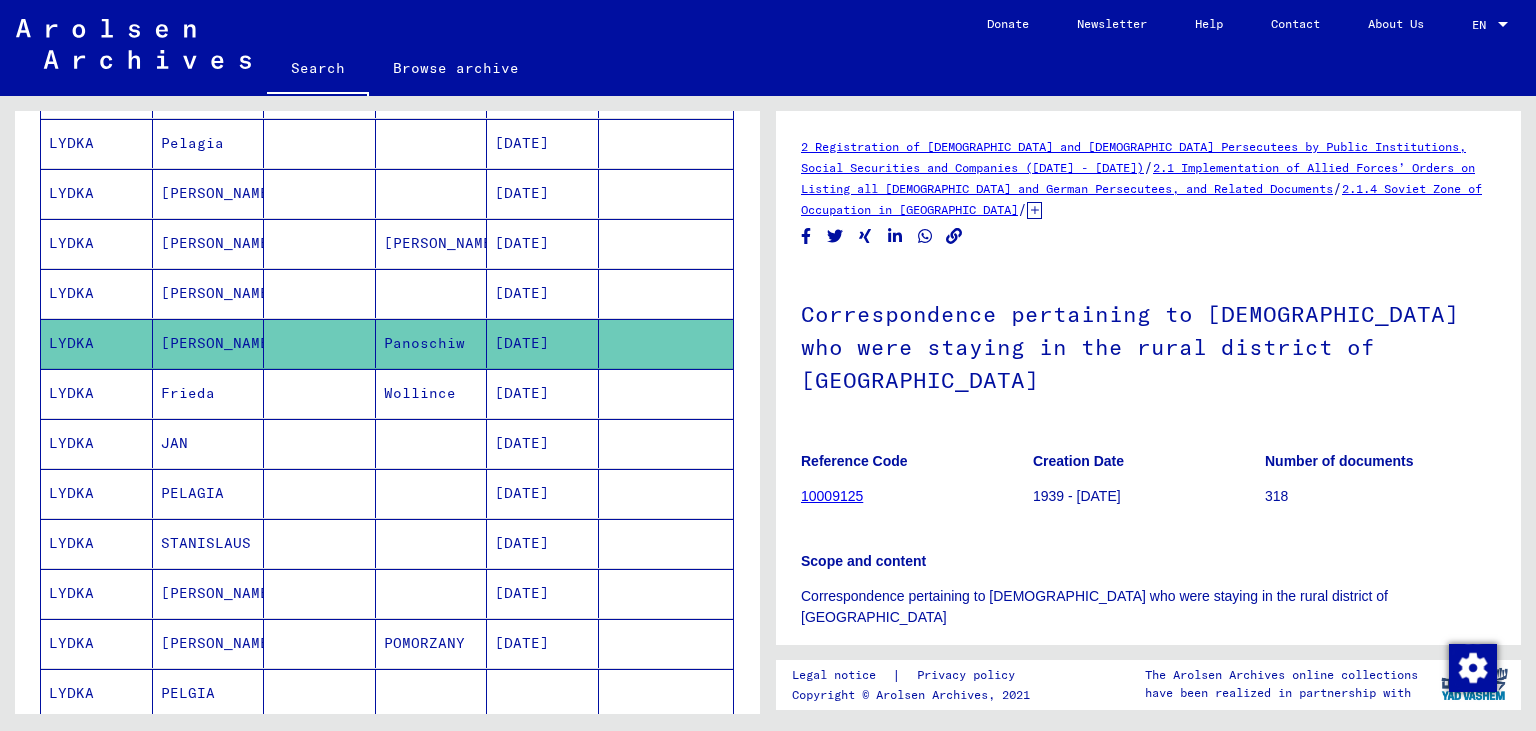 click on "Frieda" at bounding box center [209, 443] 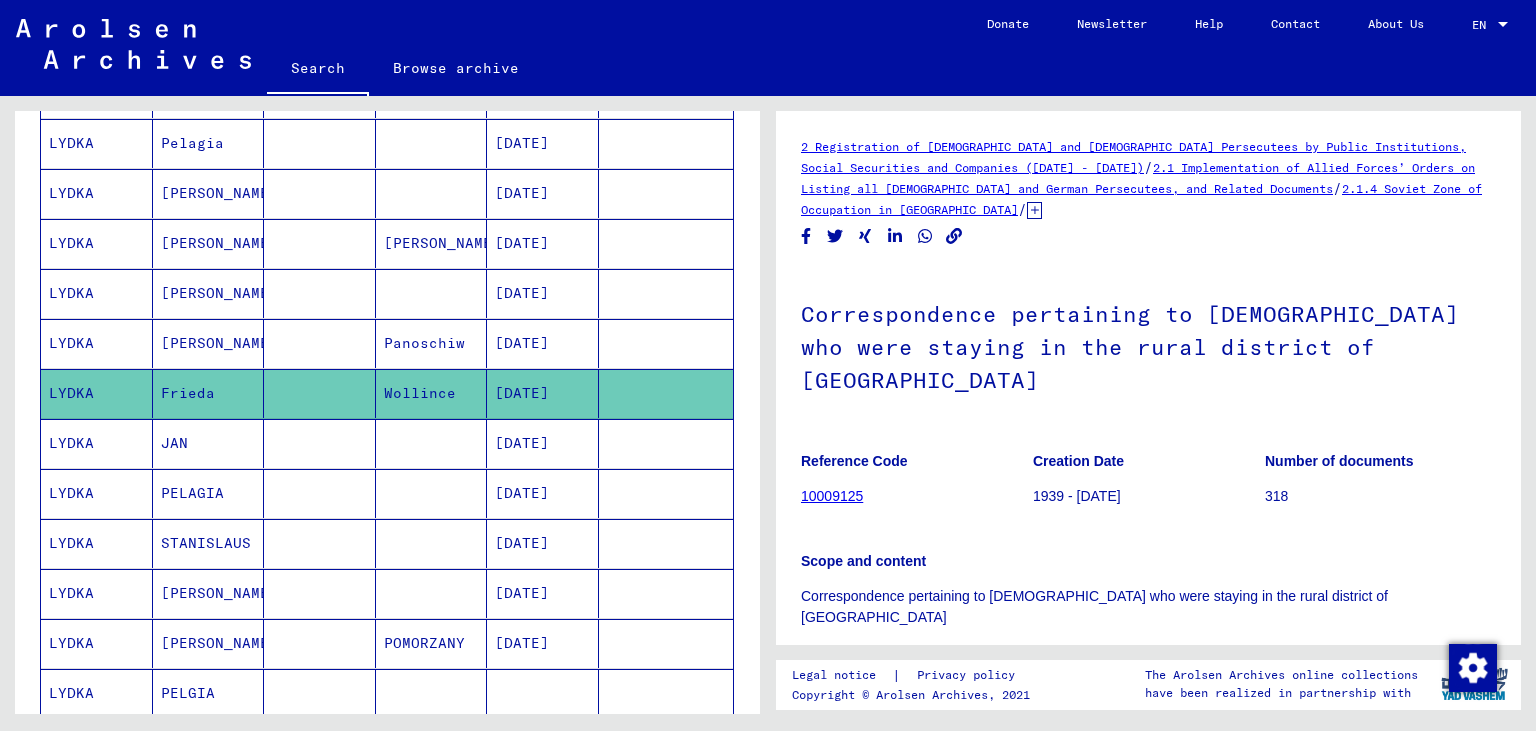 click on "JAN" at bounding box center (209, 493) 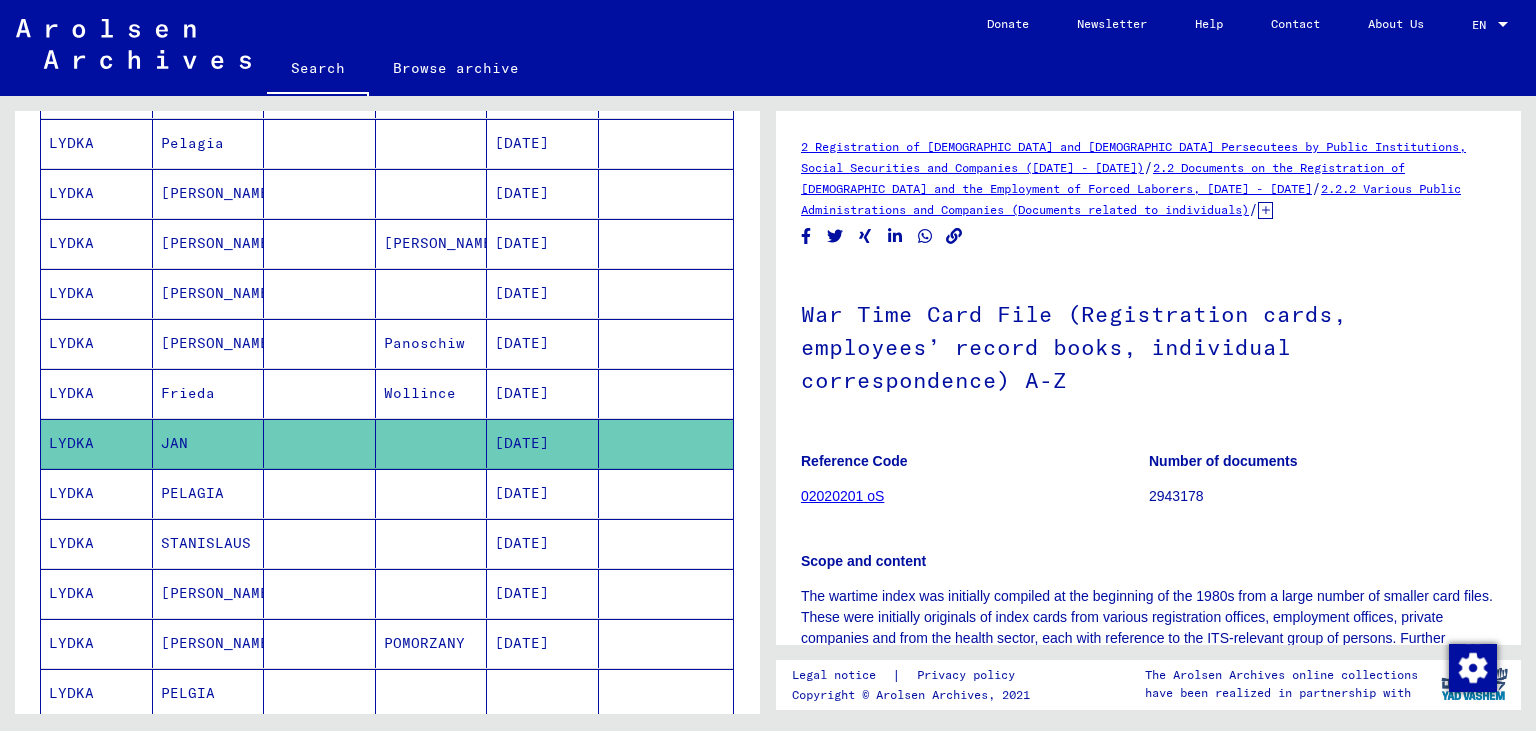 click on "PELAGIA" at bounding box center (209, 543) 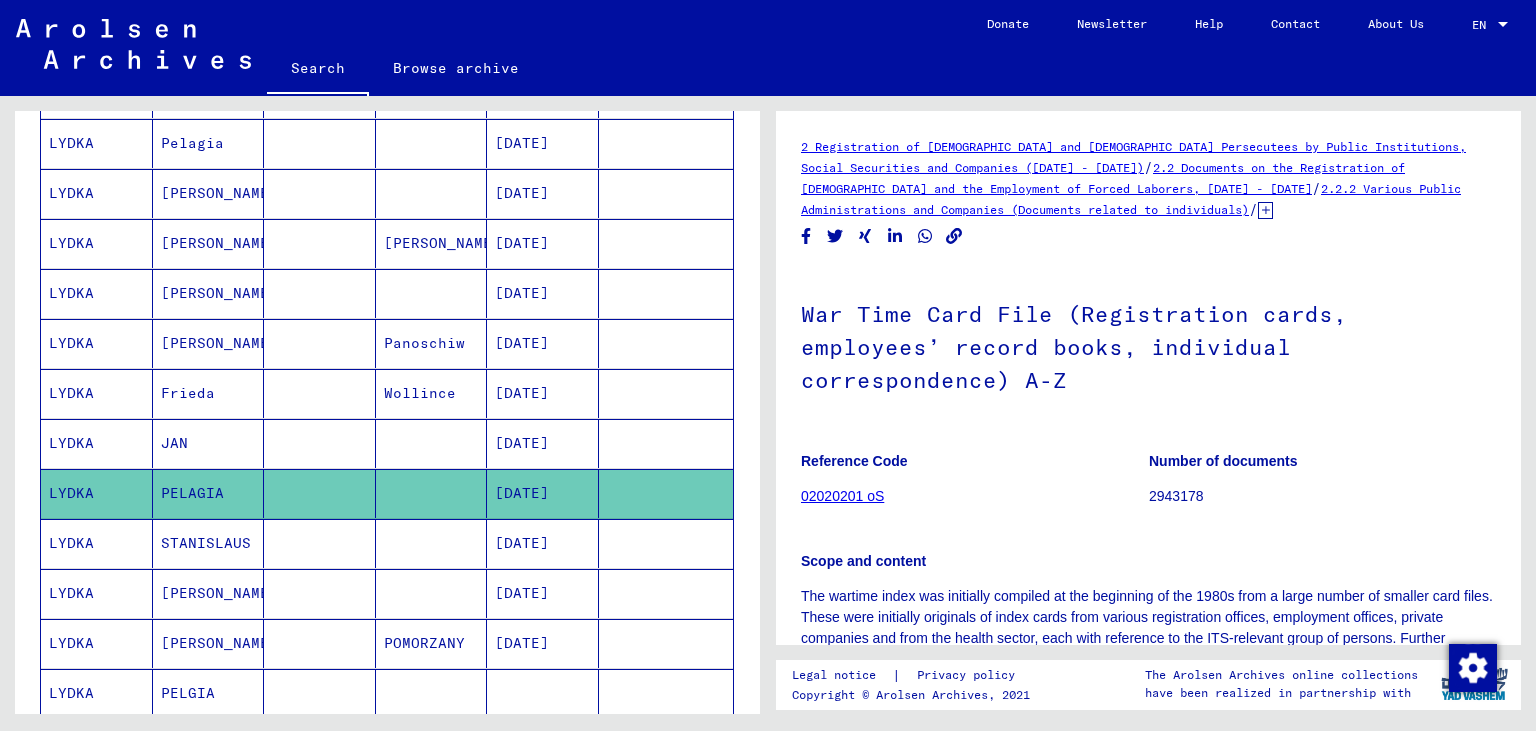 click on "STANISLAUS" at bounding box center (209, 593) 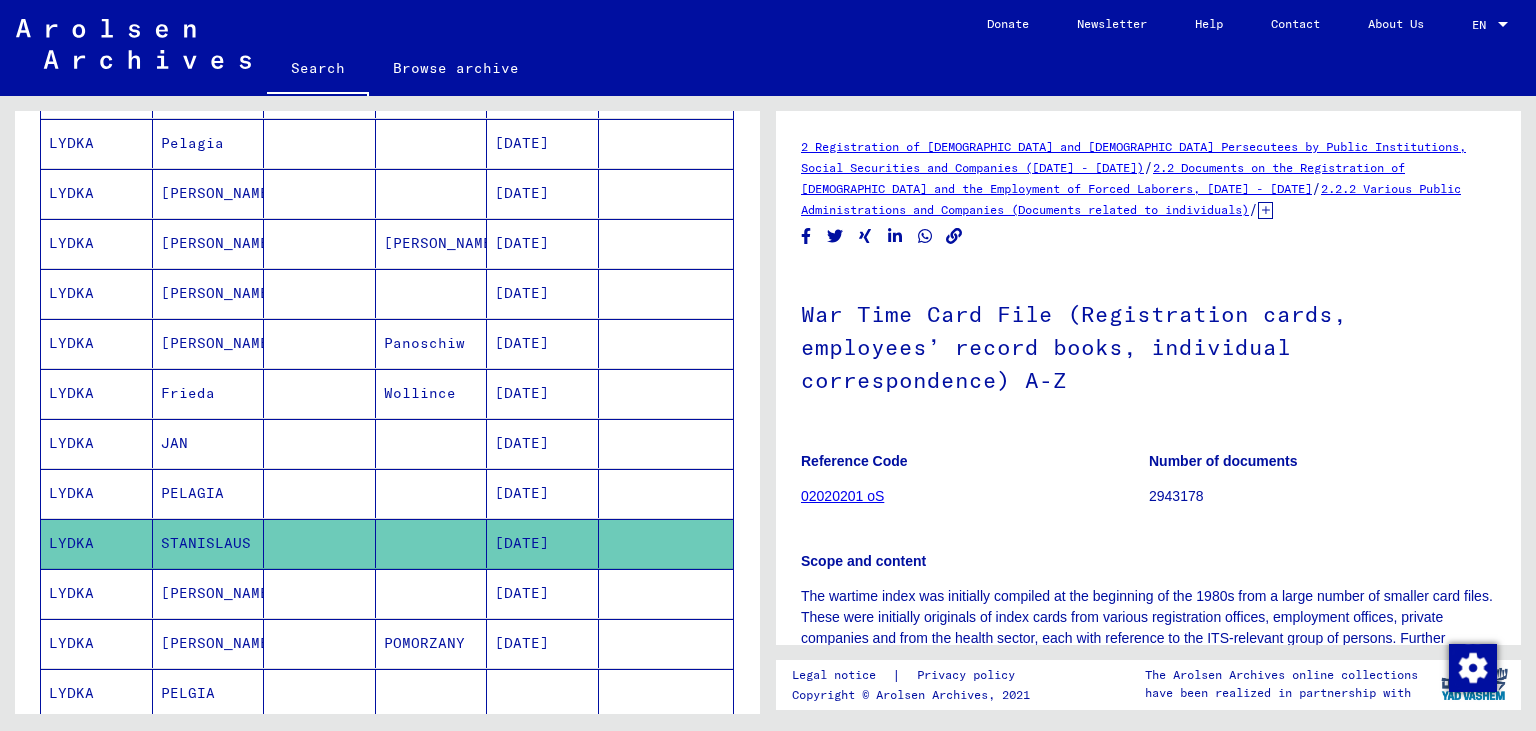 click on "[PERSON_NAME]" at bounding box center [209, 643] 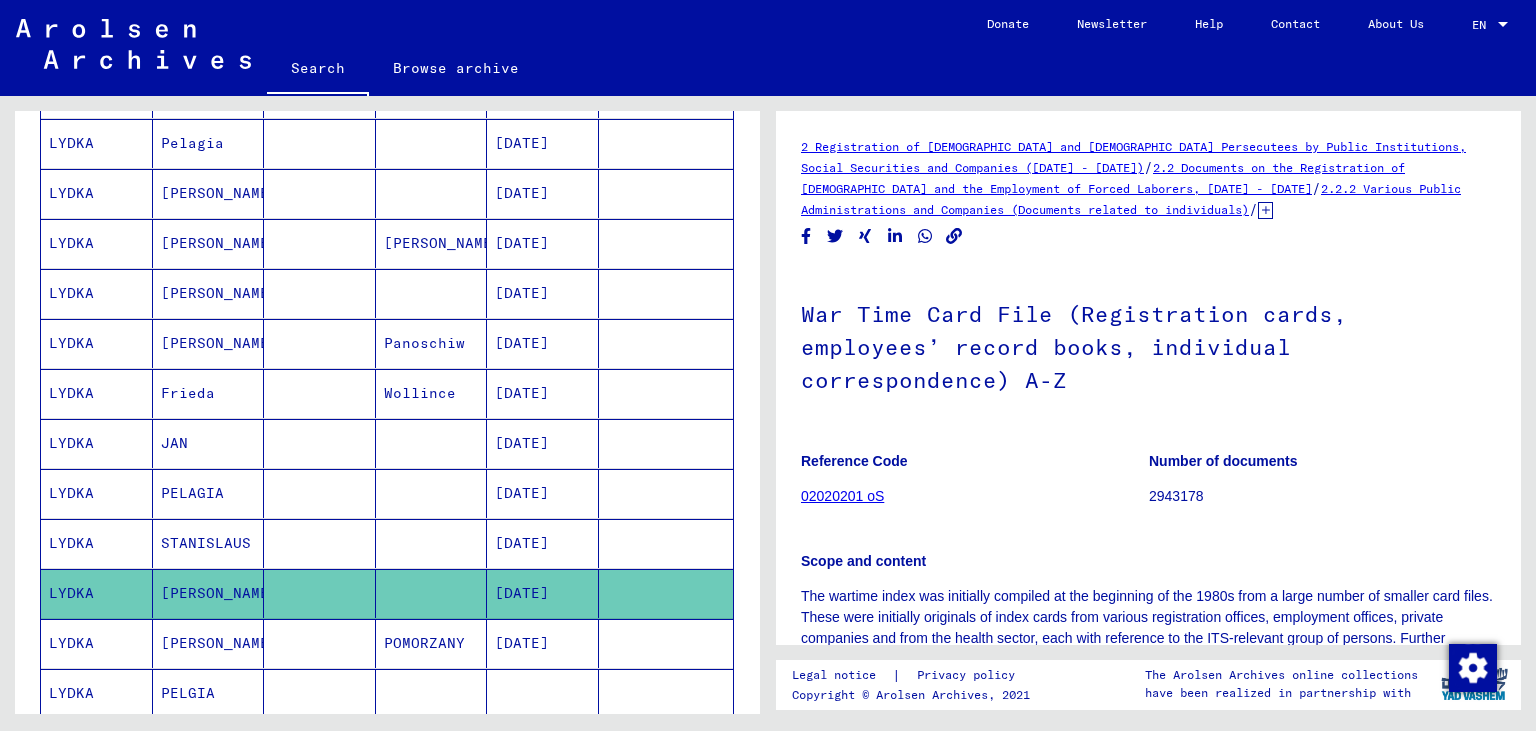 click on "[PERSON_NAME]" at bounding box center (209, 693) 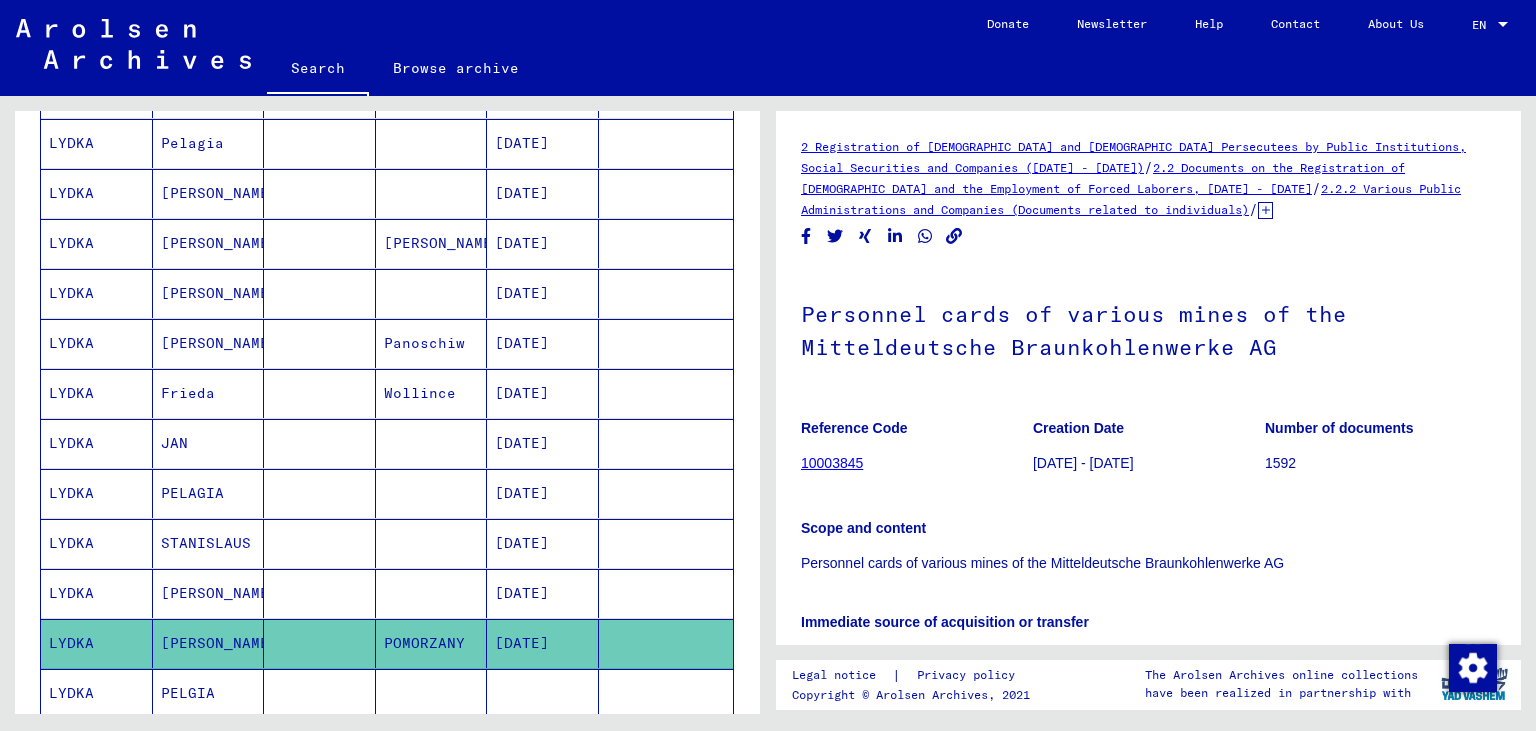 click on "PELGIA" at bounding box center [209, 743] 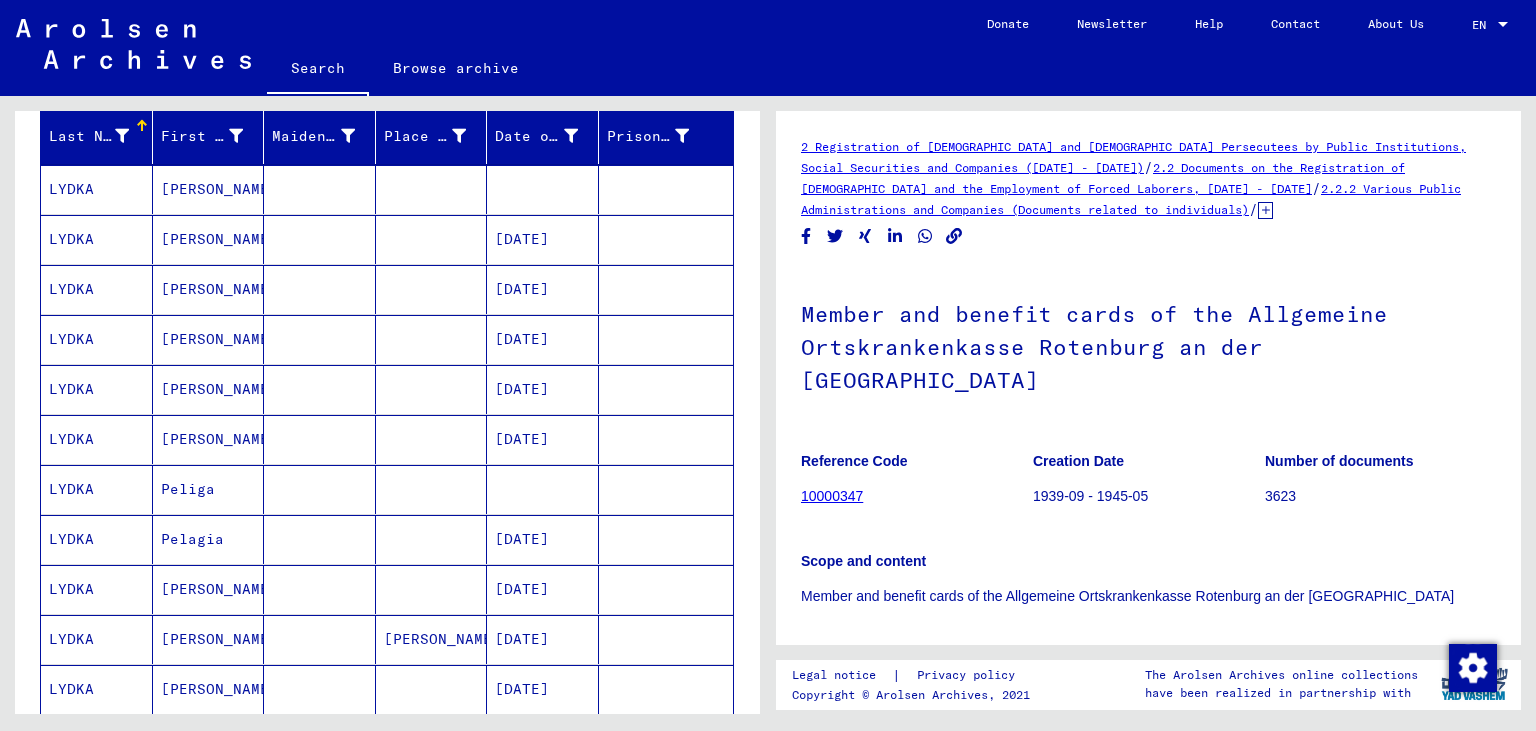 scroll, scrollTop: 234, scrollLeft: 0, axis: vertical 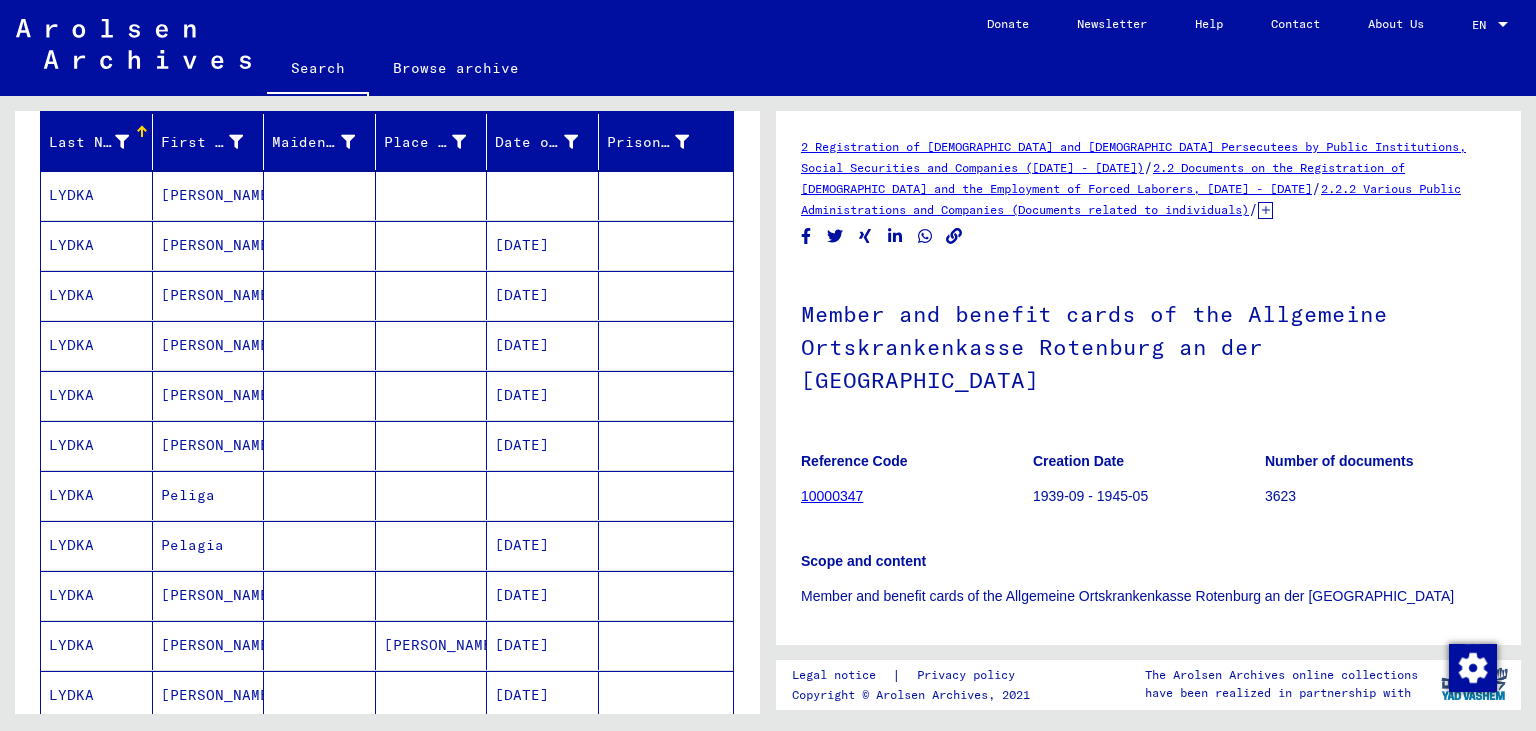 click on "Pelagia" at bounding box center (209, 595) 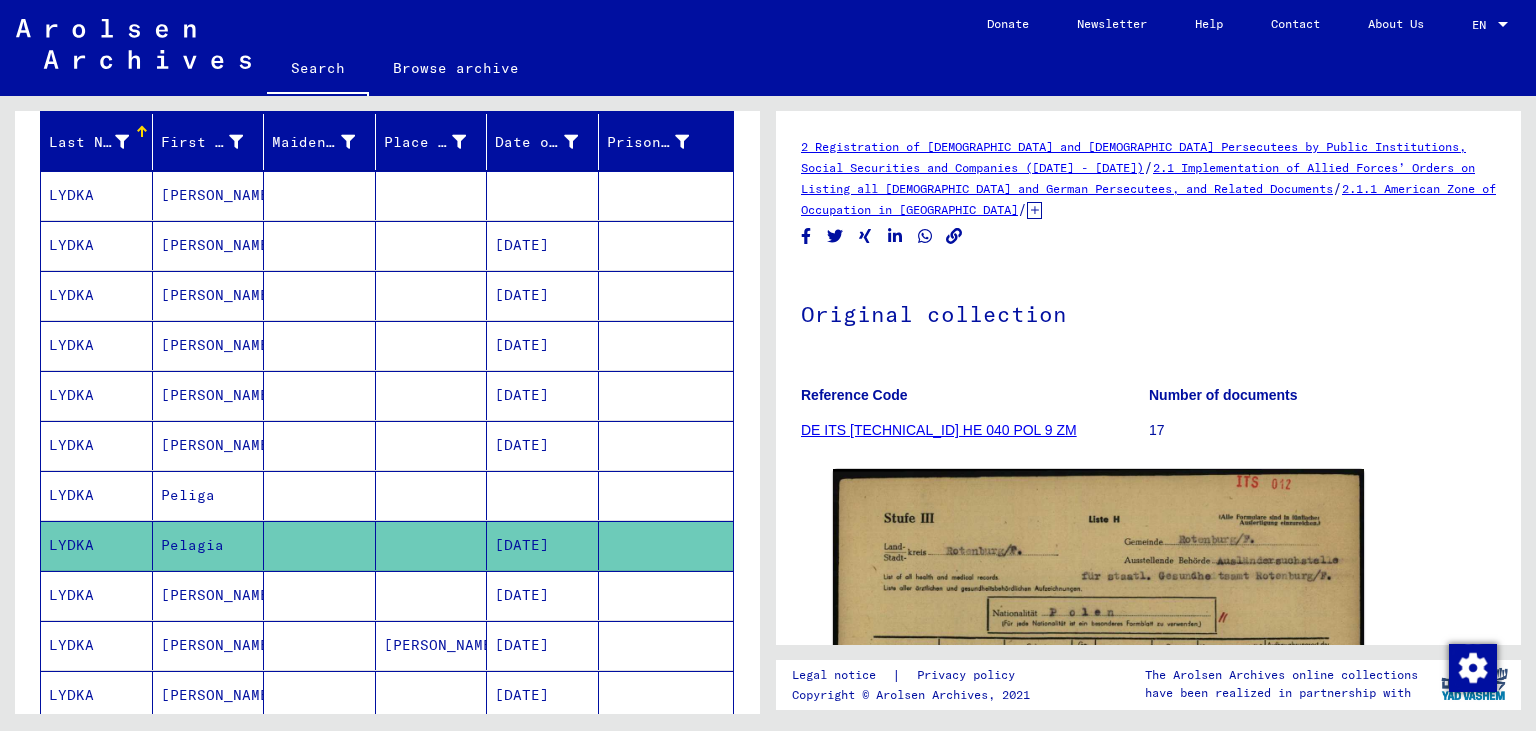 click on "Peliga" at bounding box center [209, 545] 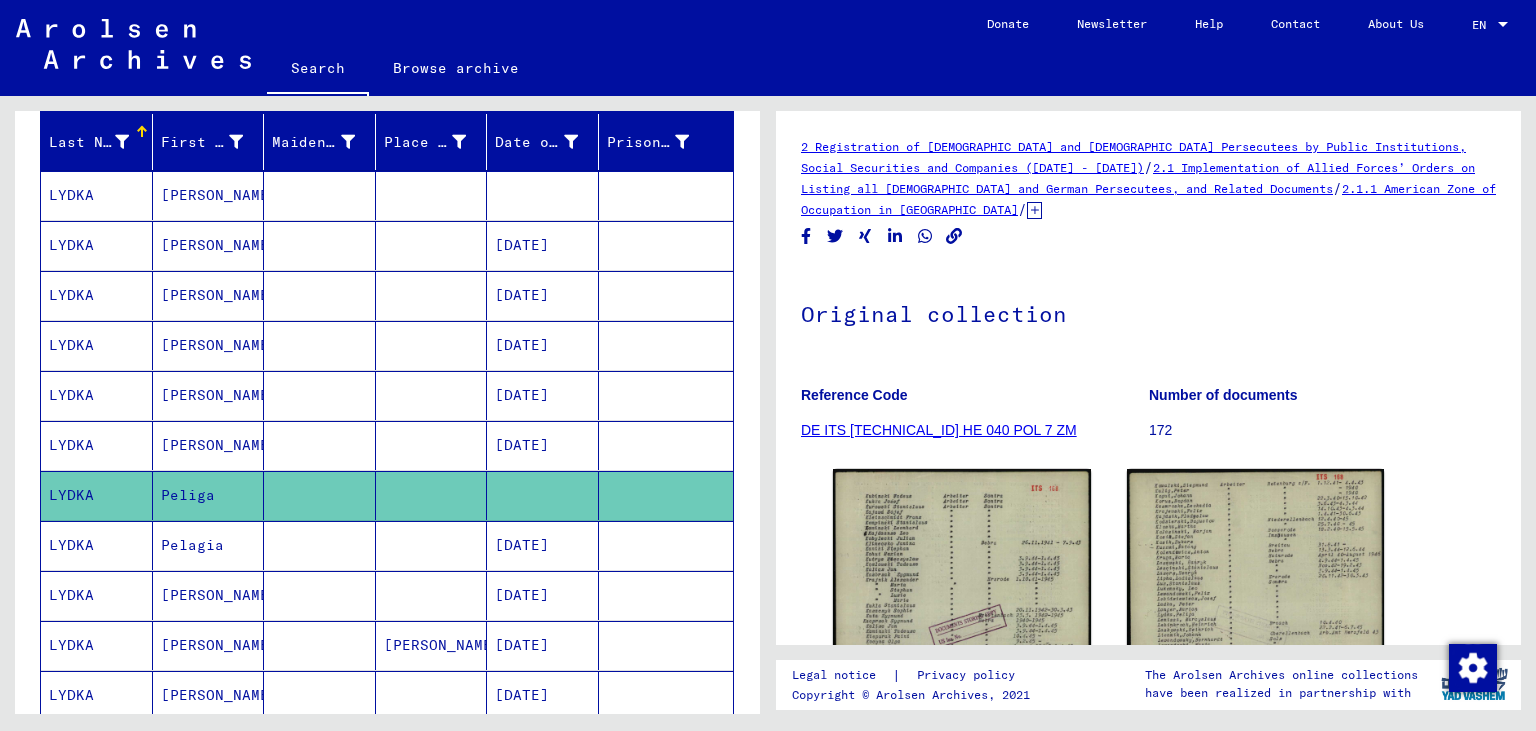click on "Pelagia" at bounding box center (209, 595) 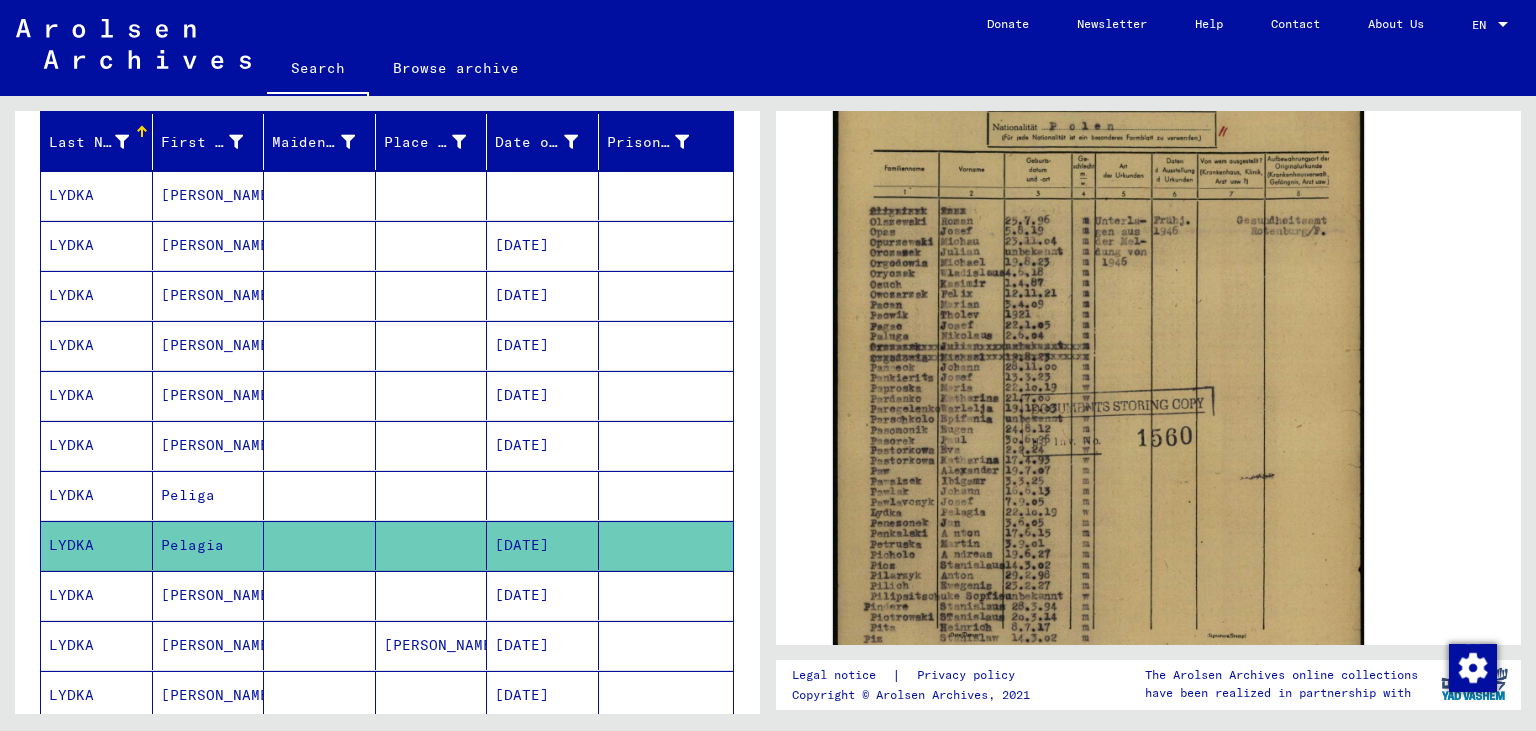 scroll, scrollTop: 504, scrollLeft: 0, axis: vertical 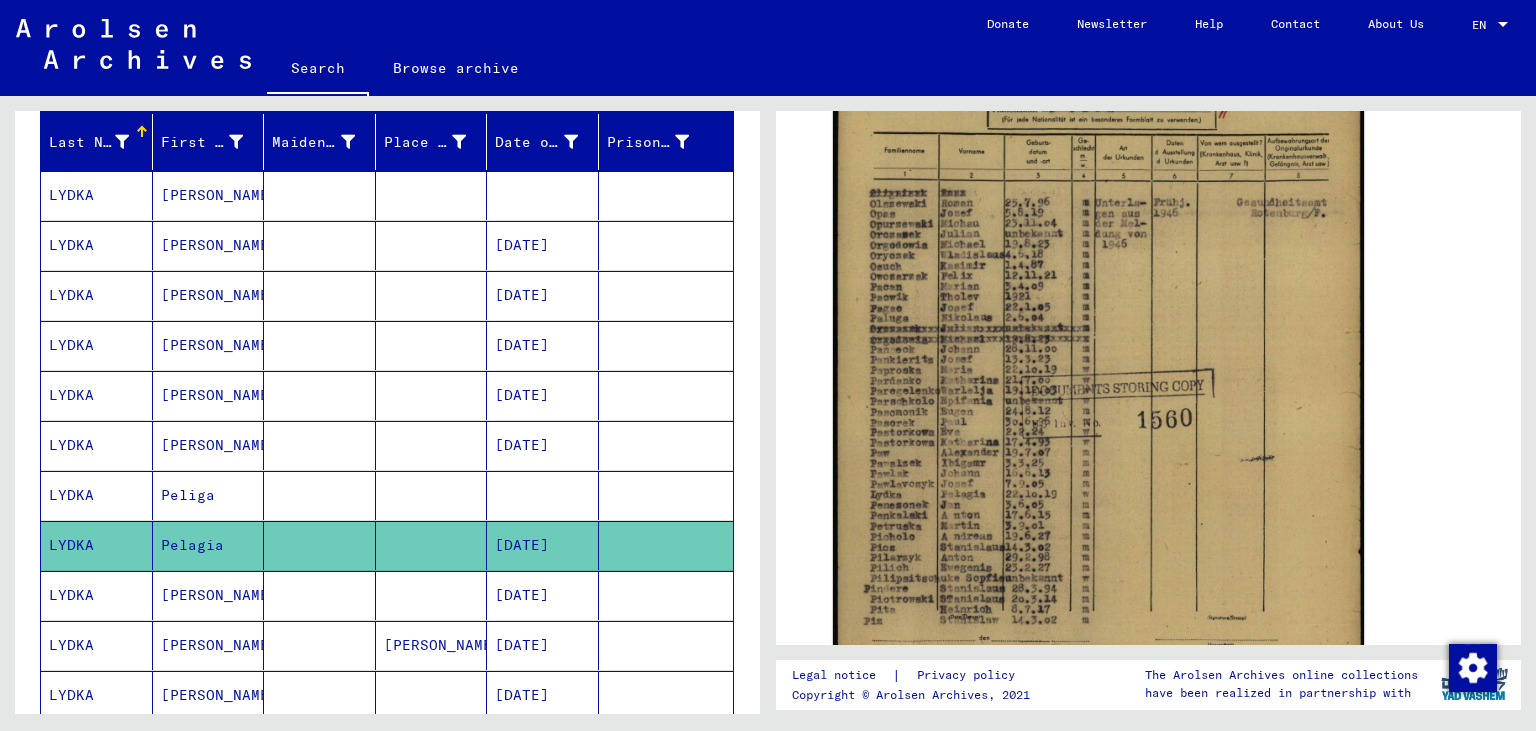click at bounding box center [320, 295] 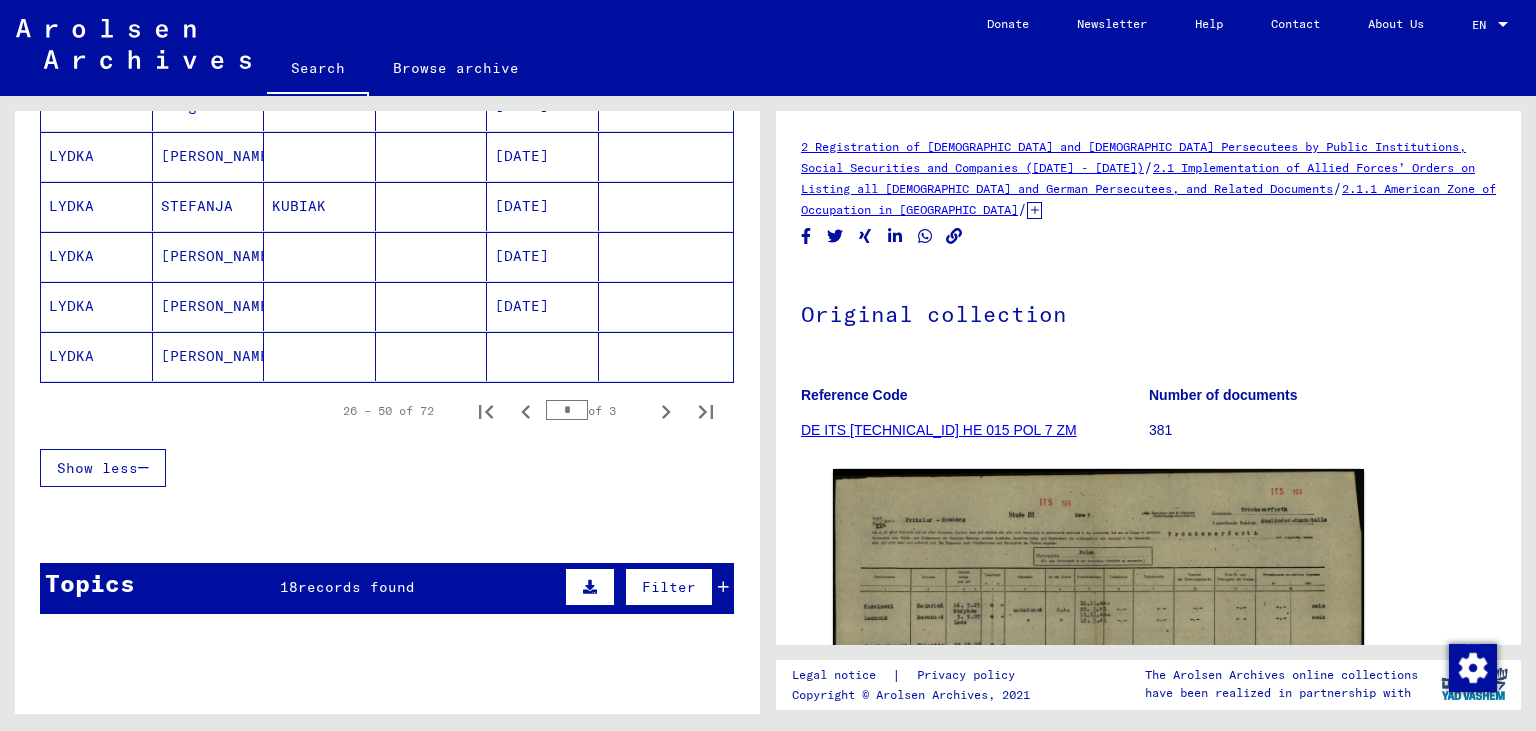 scroll, scrollTop: 1338, scrollLeft: 0, axis: vertical 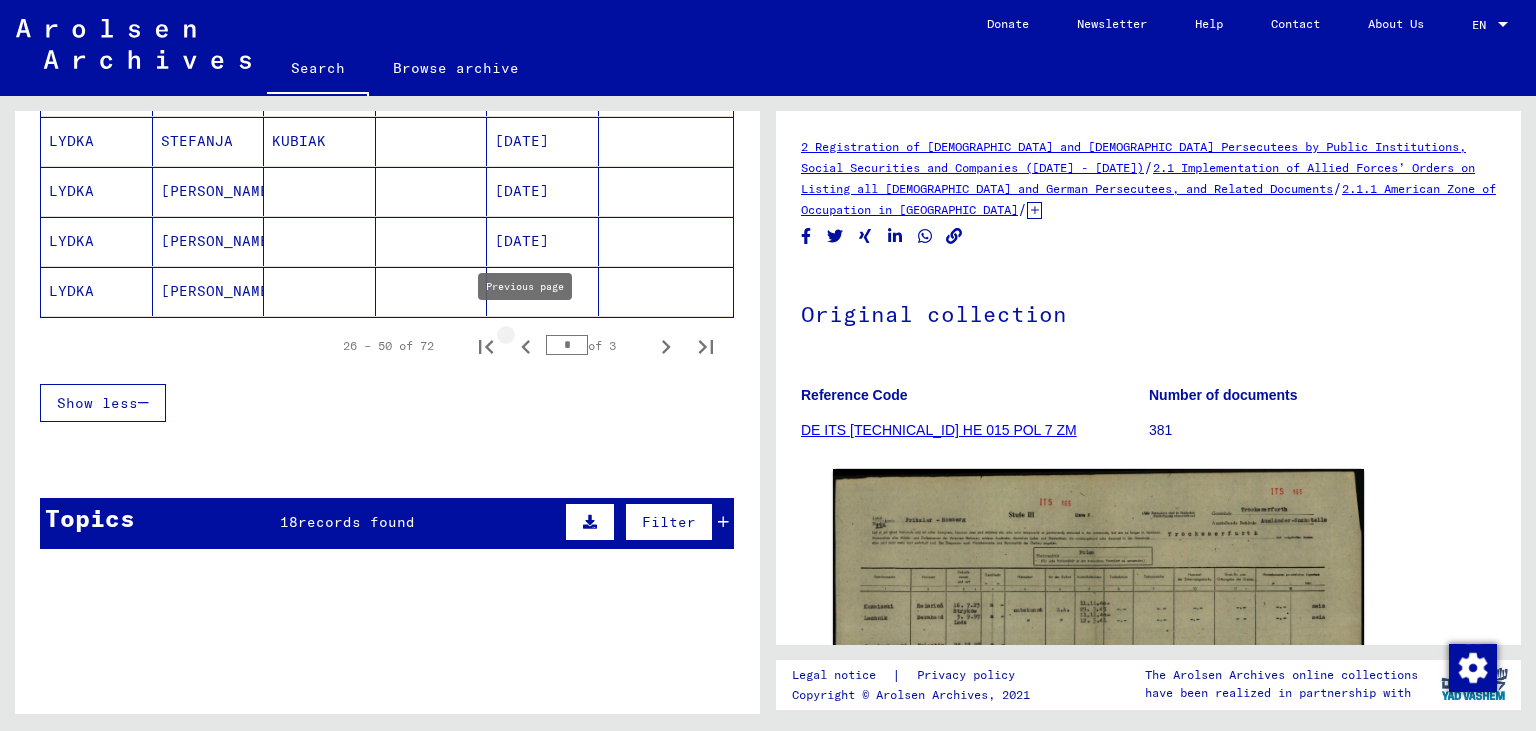 click 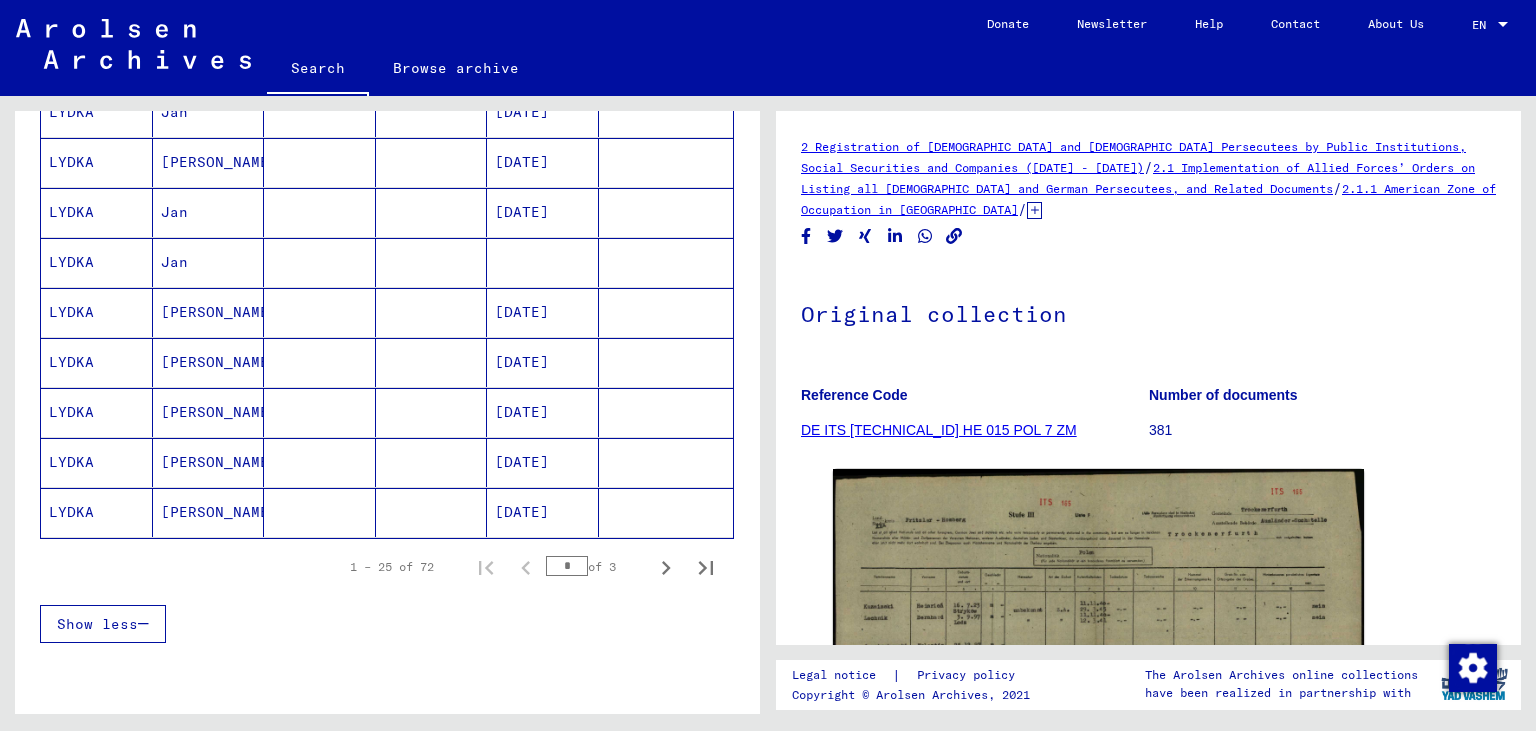 scroll, scrollTop: 1062, scrollLeft: 0, axis: vertical 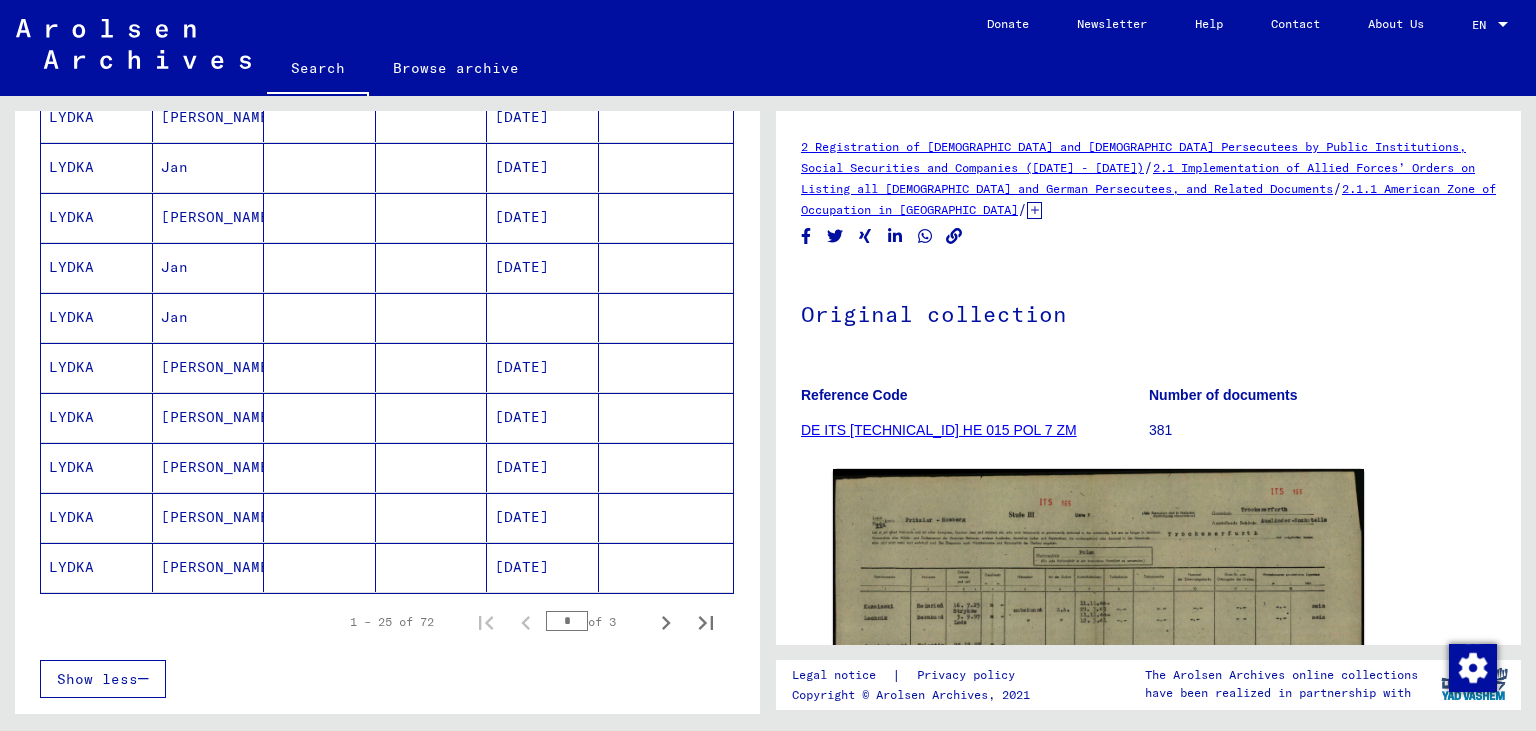 click on "[DATE]" at bounding box center (543, 567) 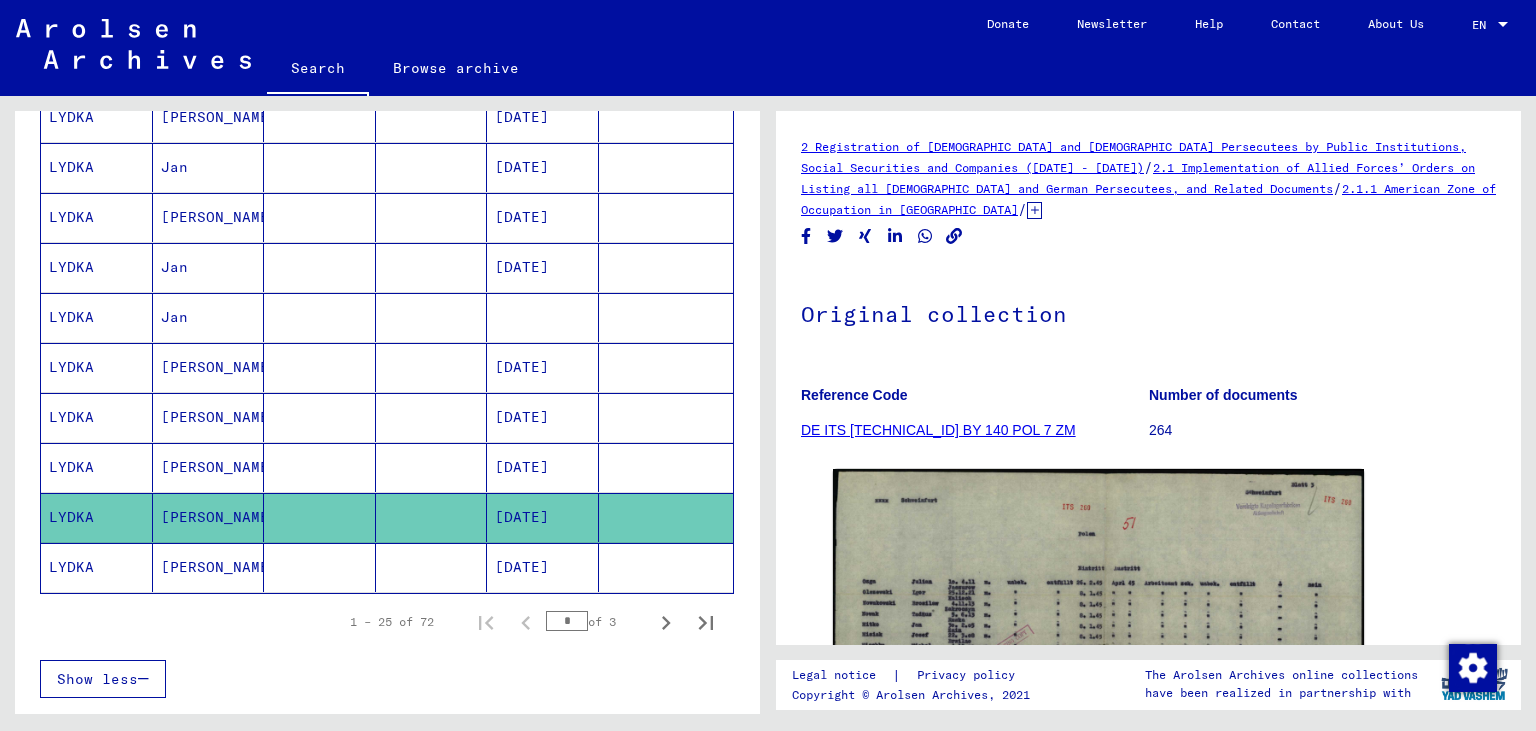 click on "[DATE]" 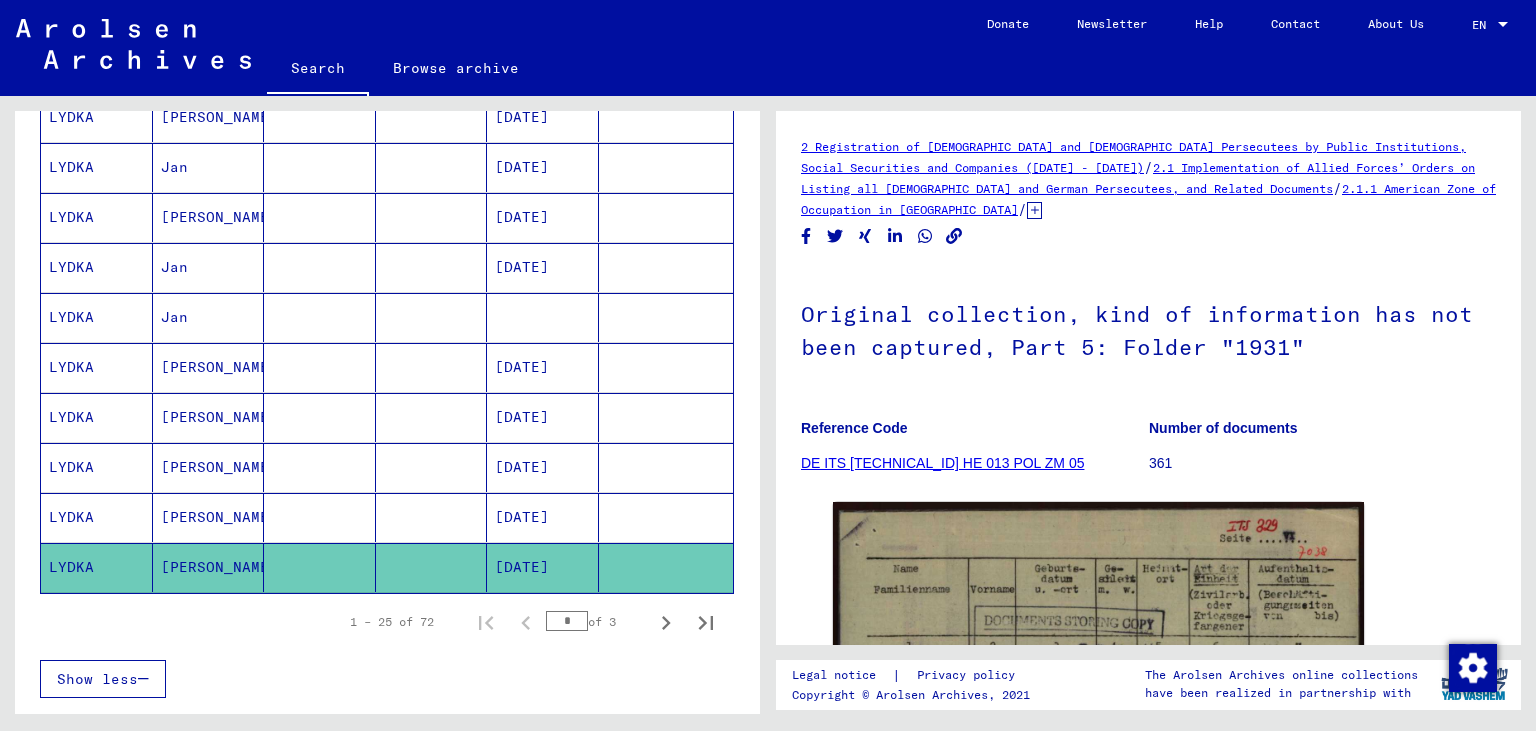 click on "[DATE]" at bounding box center (543, 517) 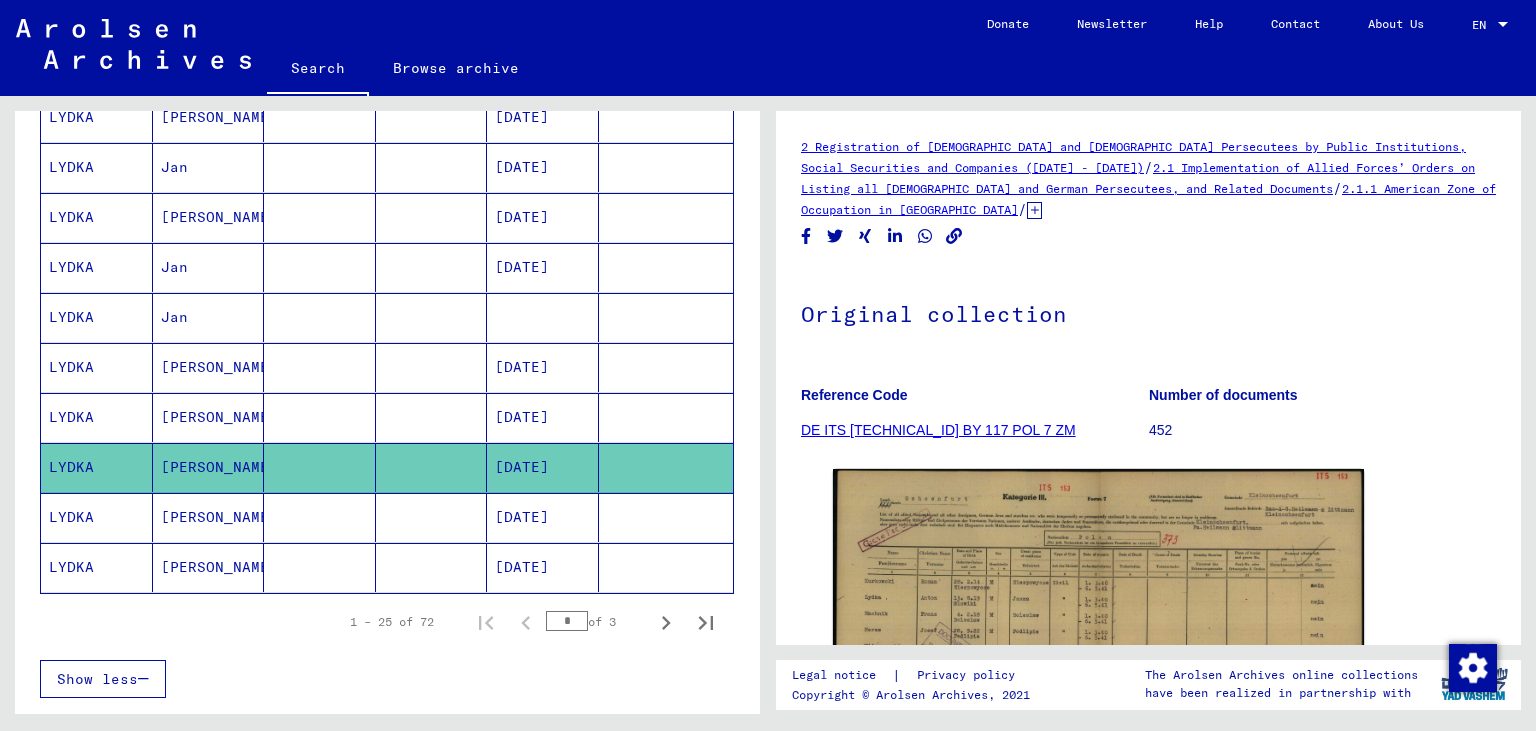 click on "[DATE]" at bounding box center [543, 467] 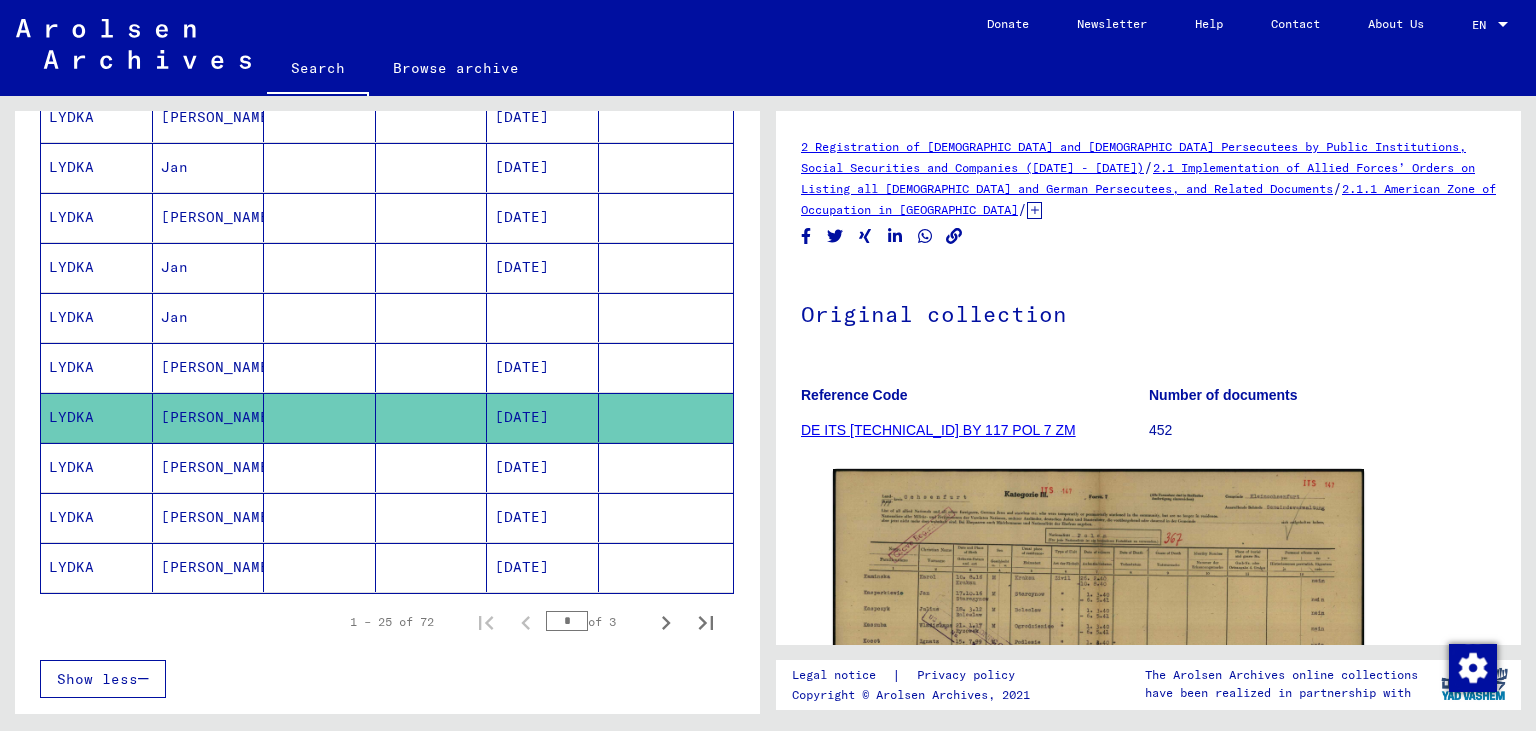 click on "[DATE]" at bounding box center [543, 417] 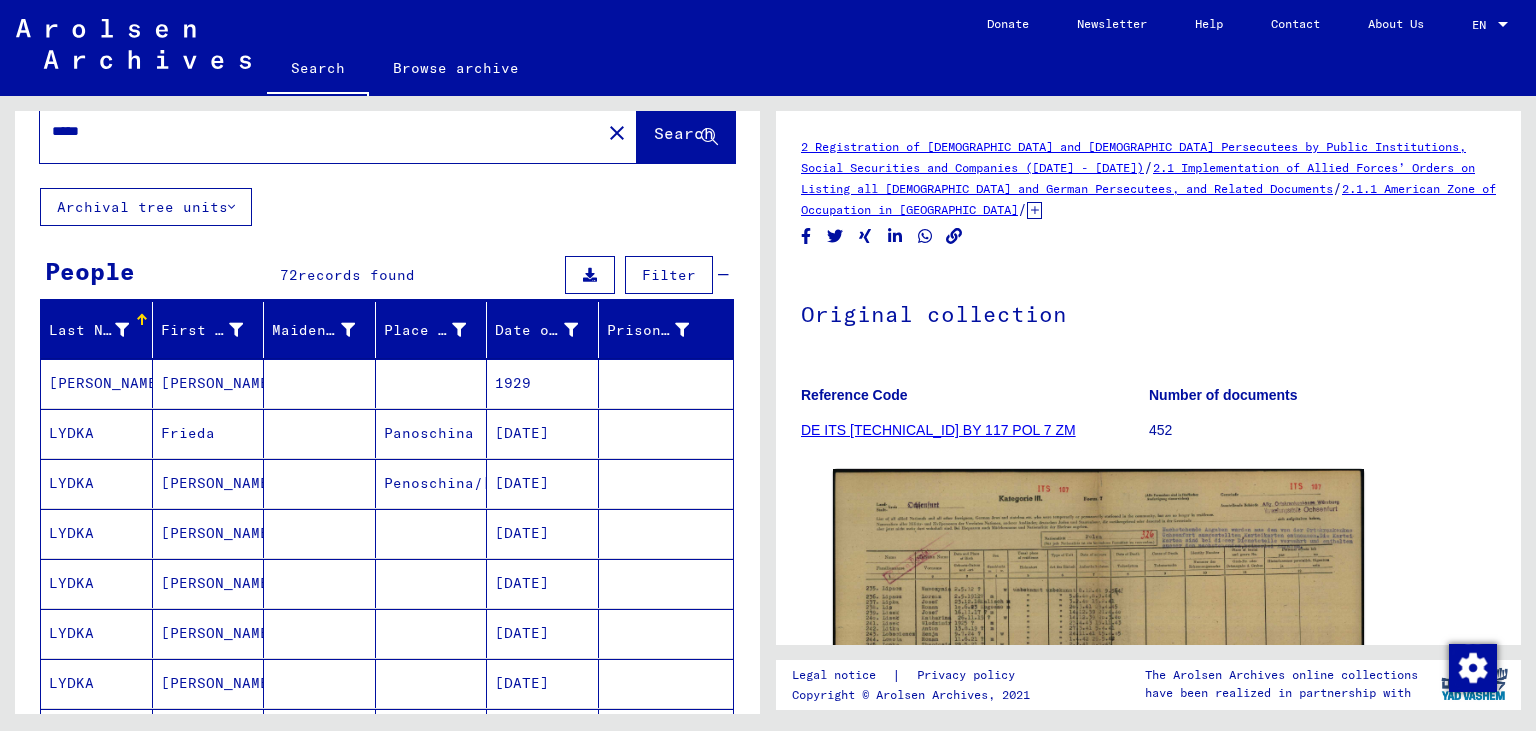 scroll, scrollTop: 0, scrollLeft: 0, axis: both 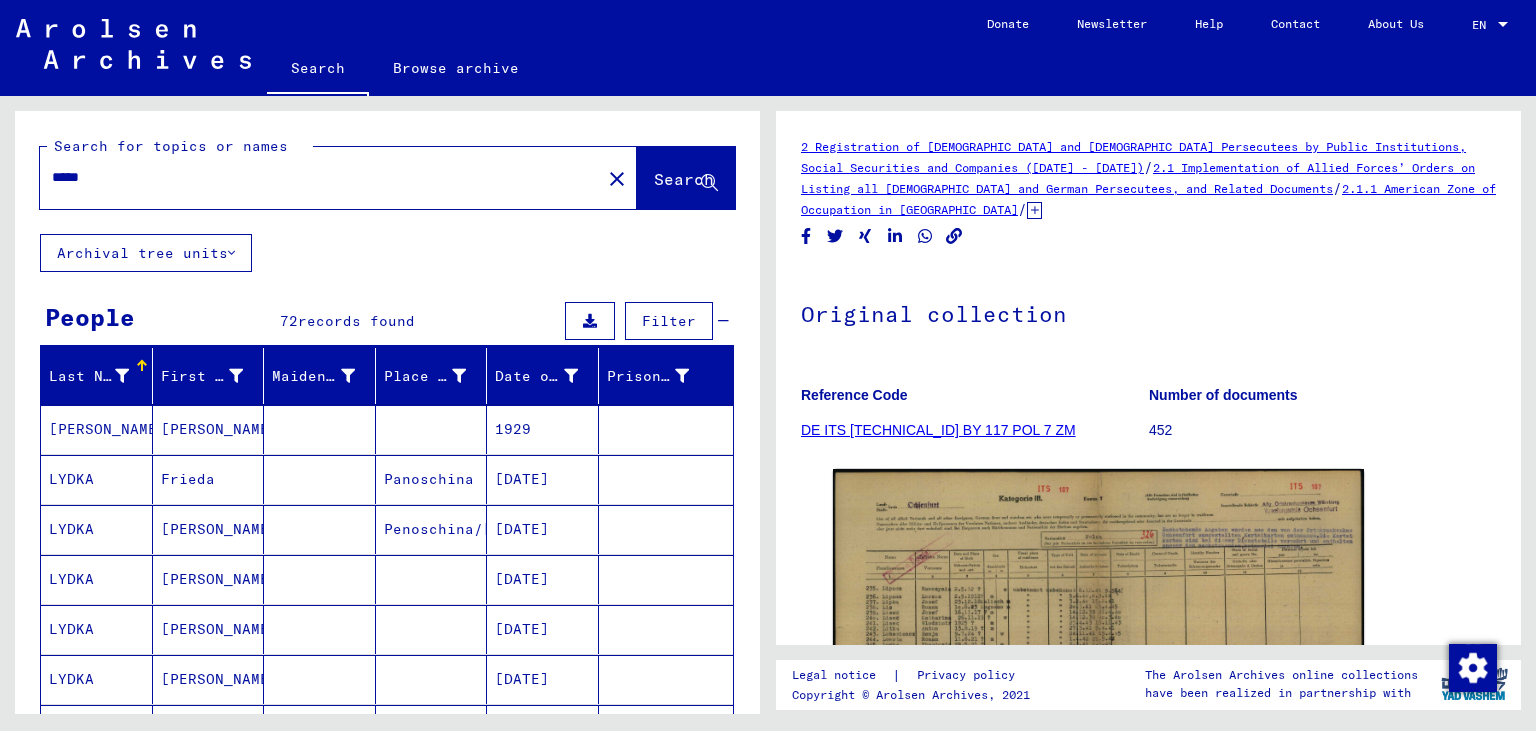 click on "[PERSON_NAME]" at bounding box center [209, 479] 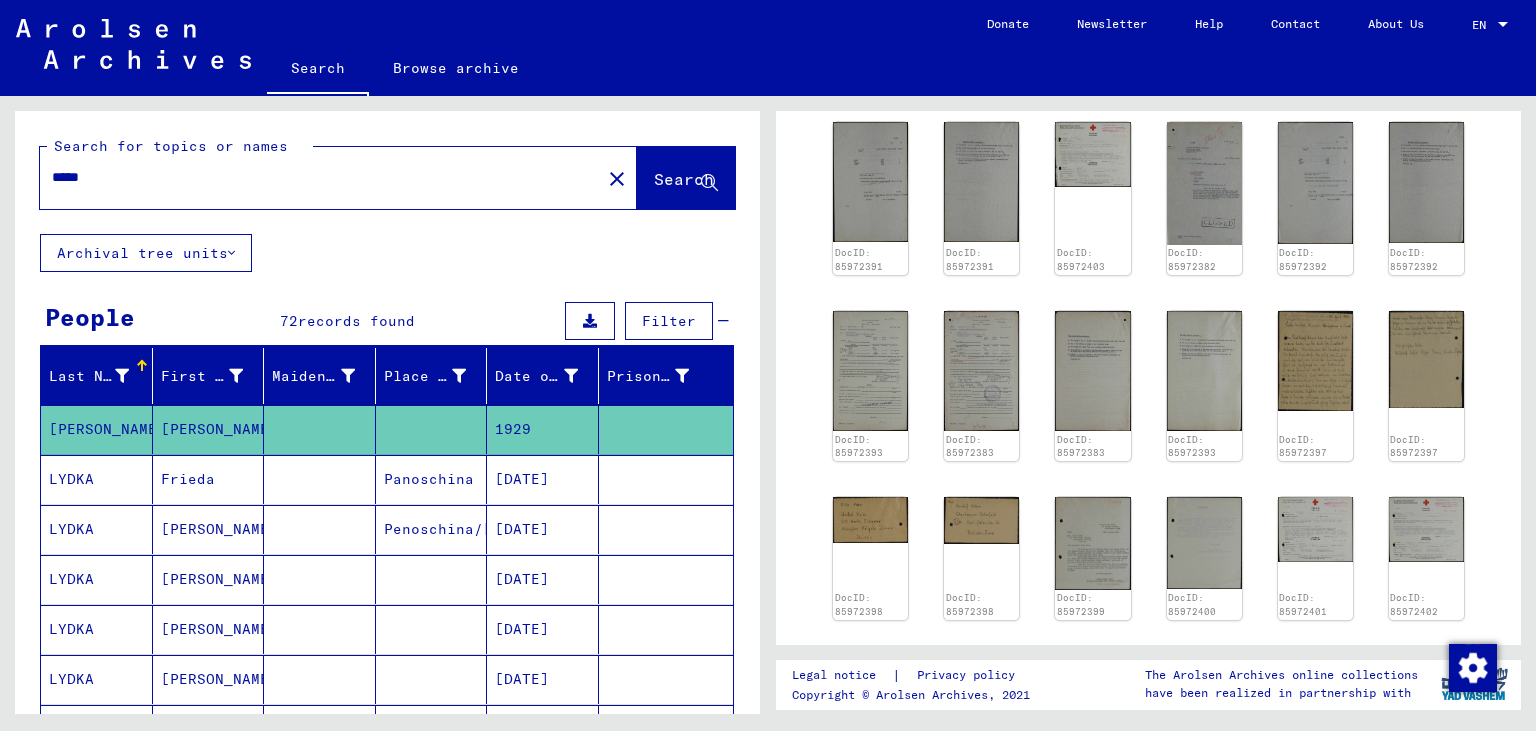 scroll, scrollTop: 267, scrollLeft: 0, axis: vertical 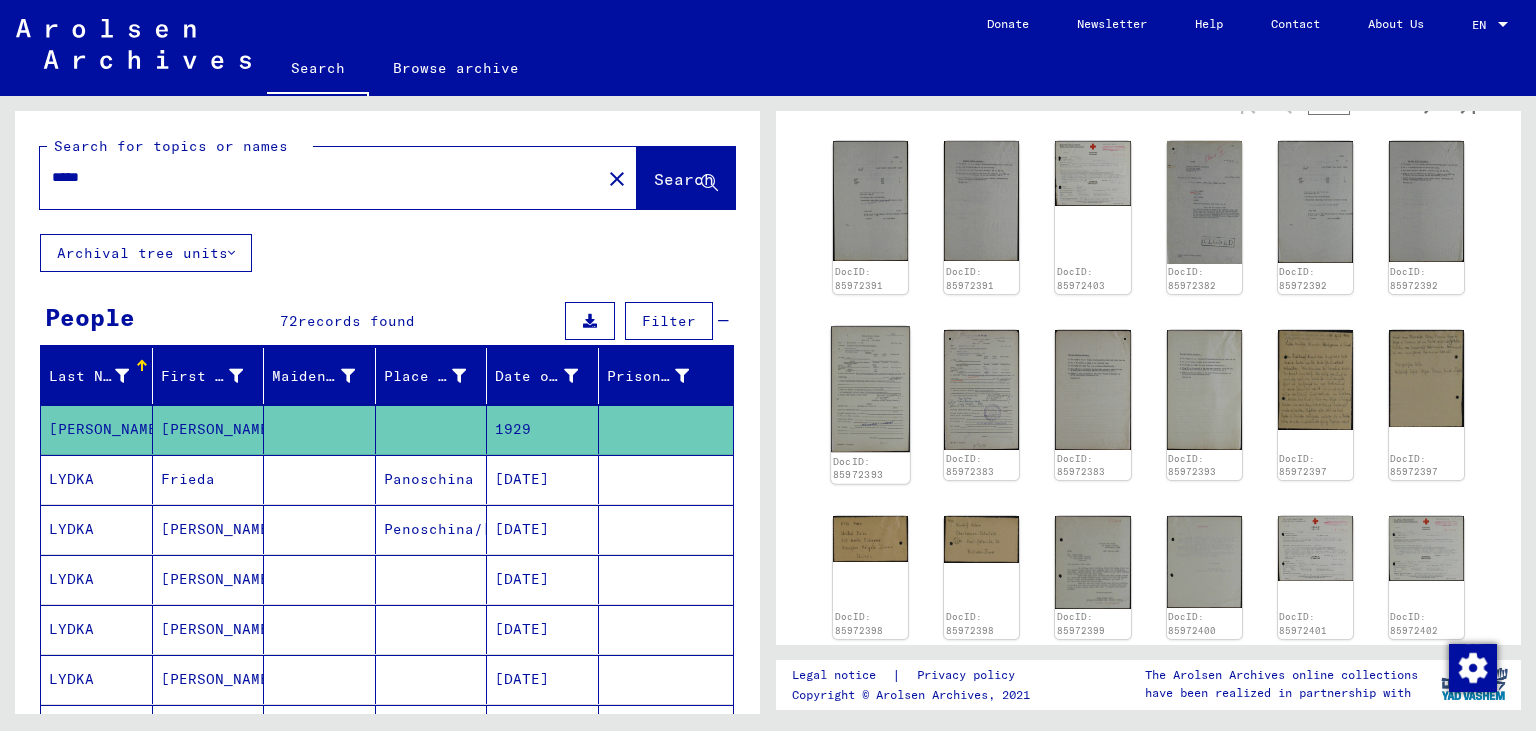 click 